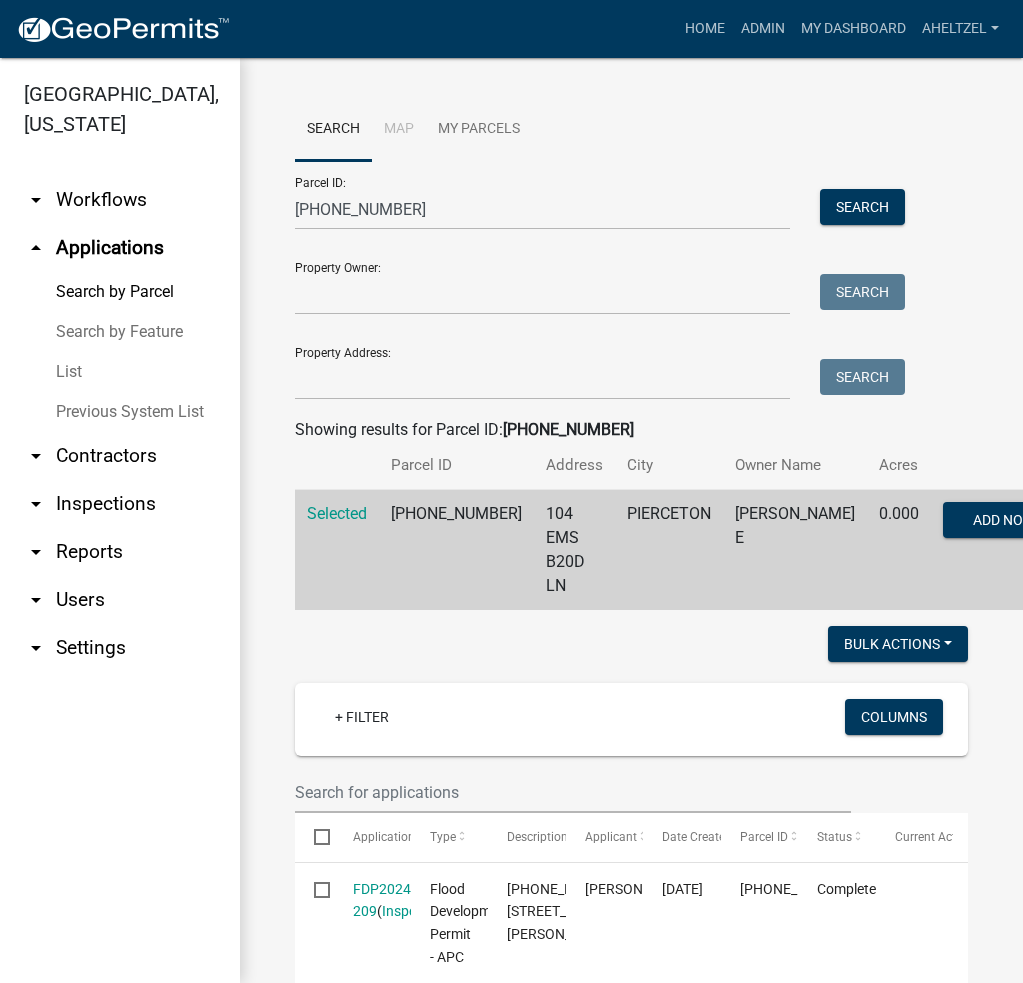 scroll, scrollTop: 0, scrollLeft: 0, axis: both 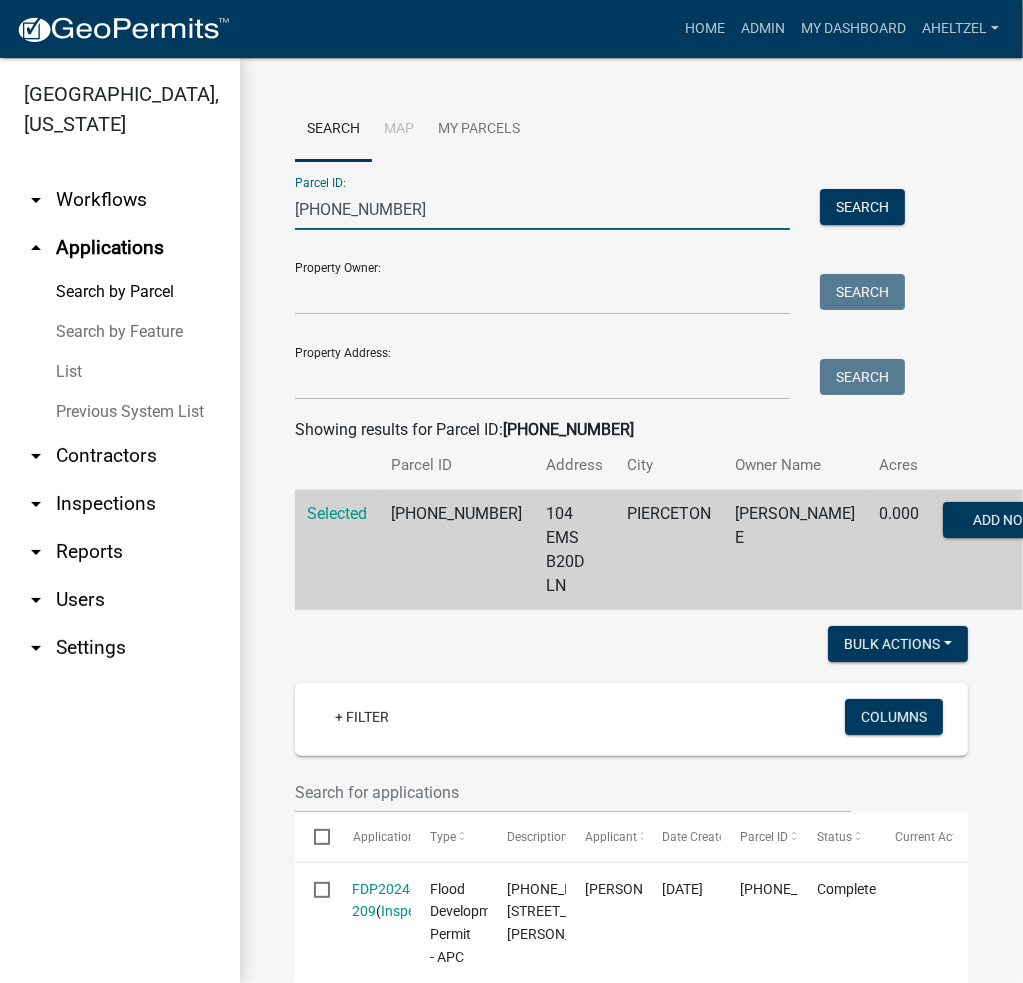 drag, startPoint x: 382, startPoint y: 212, endPoint x: 100, endPoint y: 255, distance: 285.25952 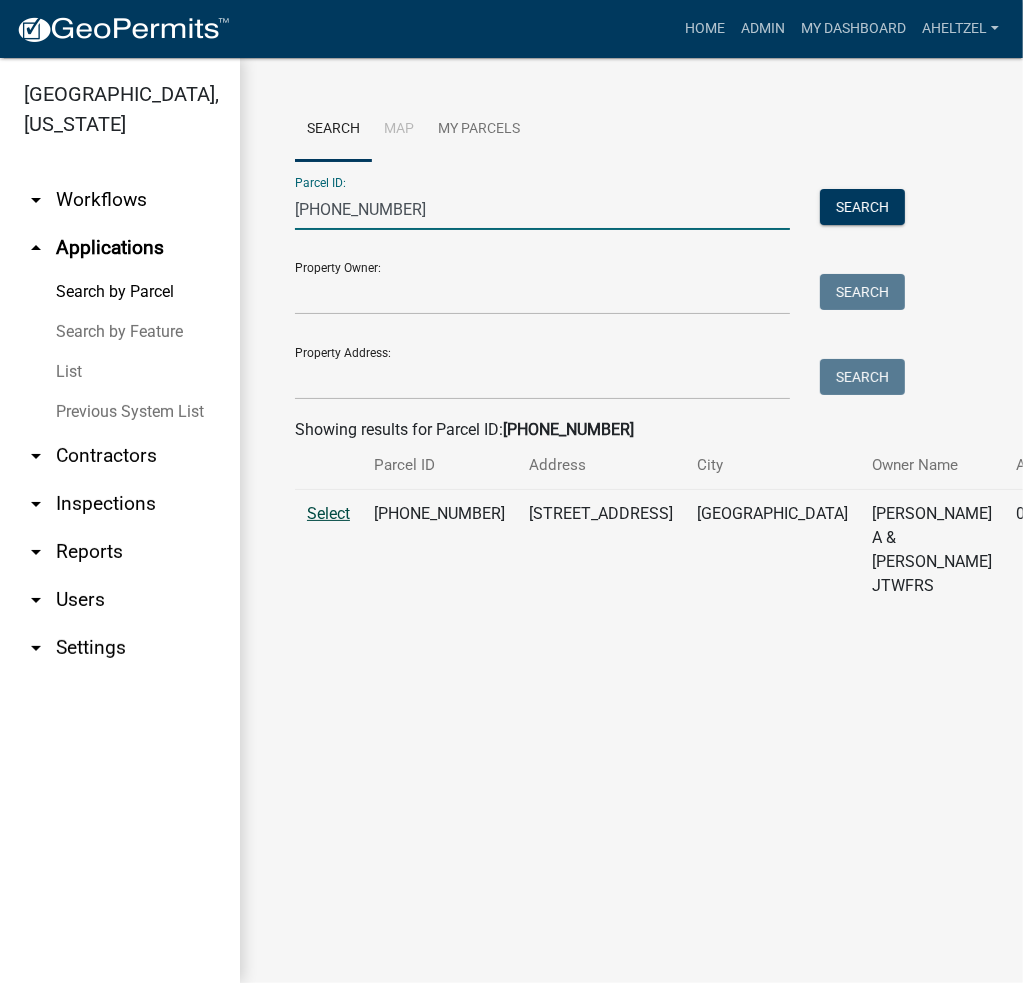 type on "[PHONE_NUMBER]" 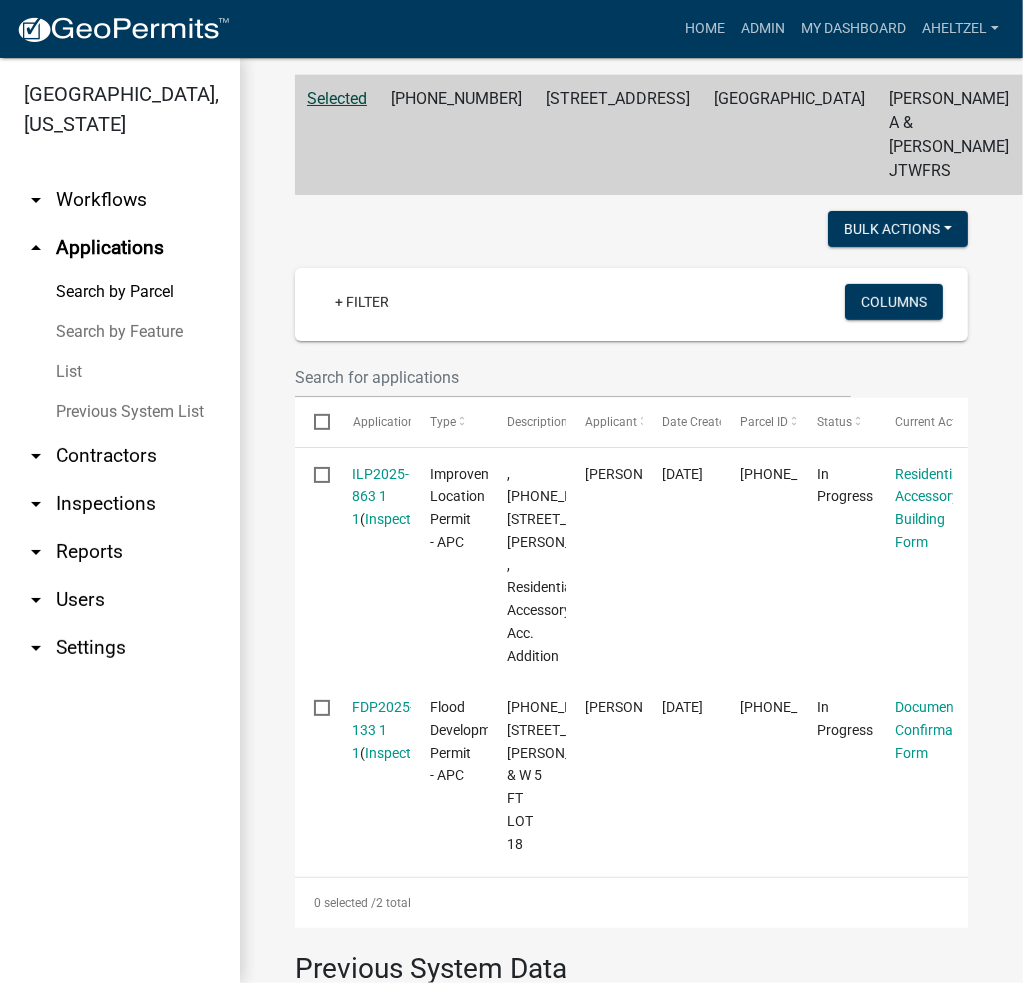 scroll, scrollTop: 1015, scrollLeft: 0, axis: vertical 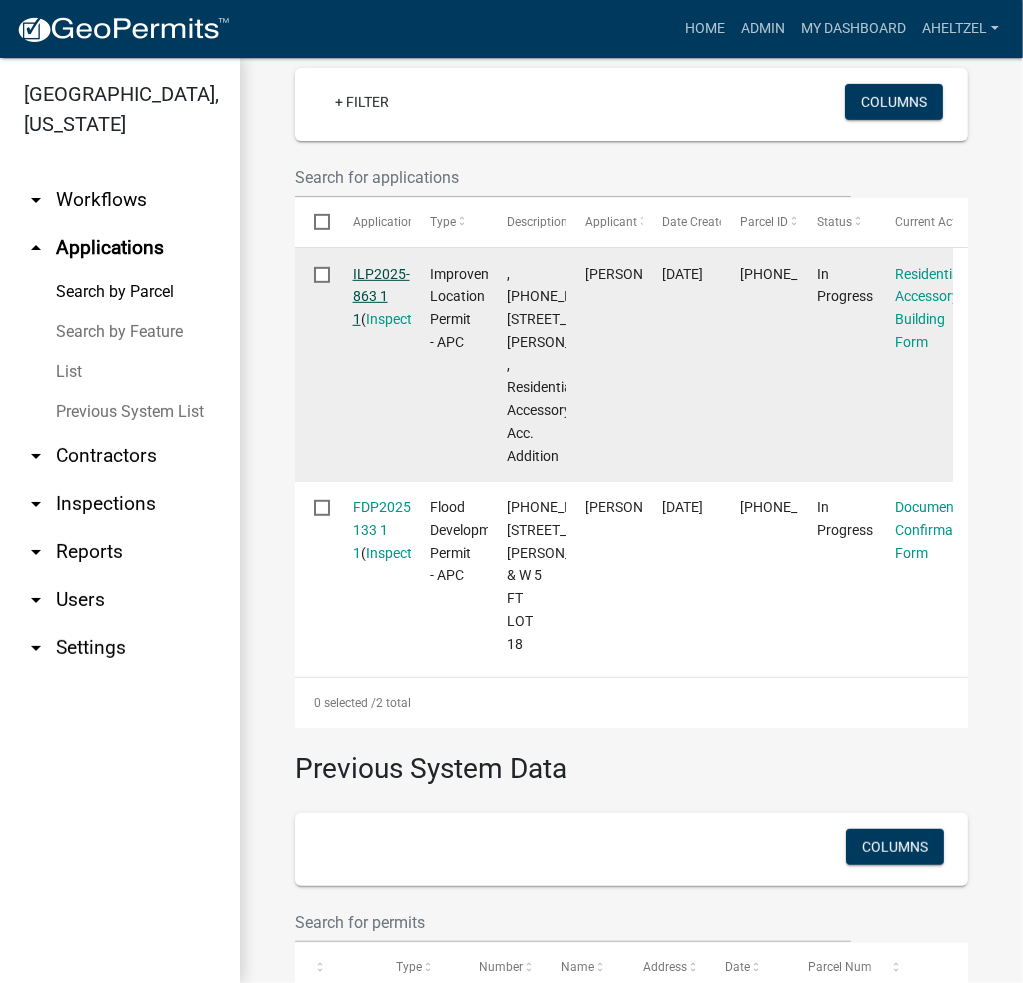 click on "ILP2025-863 1 1" 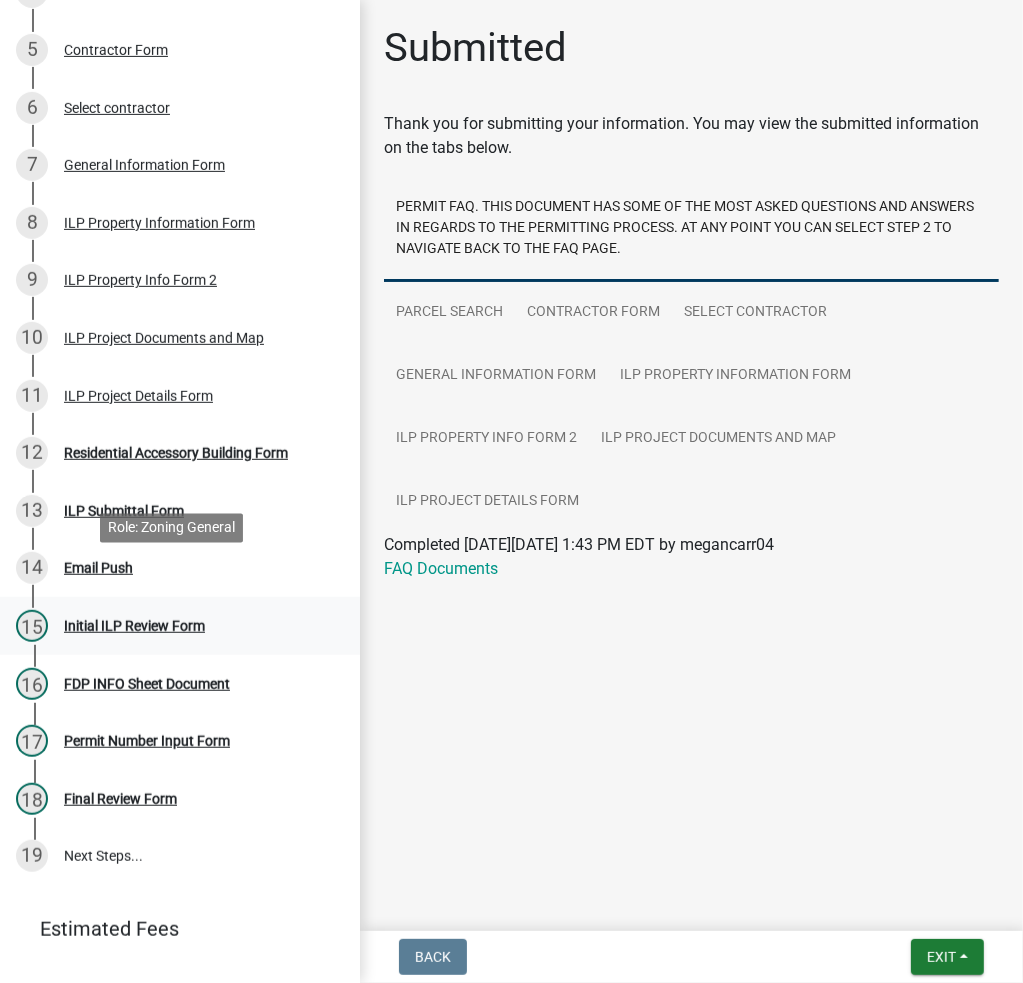 scroll, scrollTop: 572, scrollLeft: 0, axis: vertical 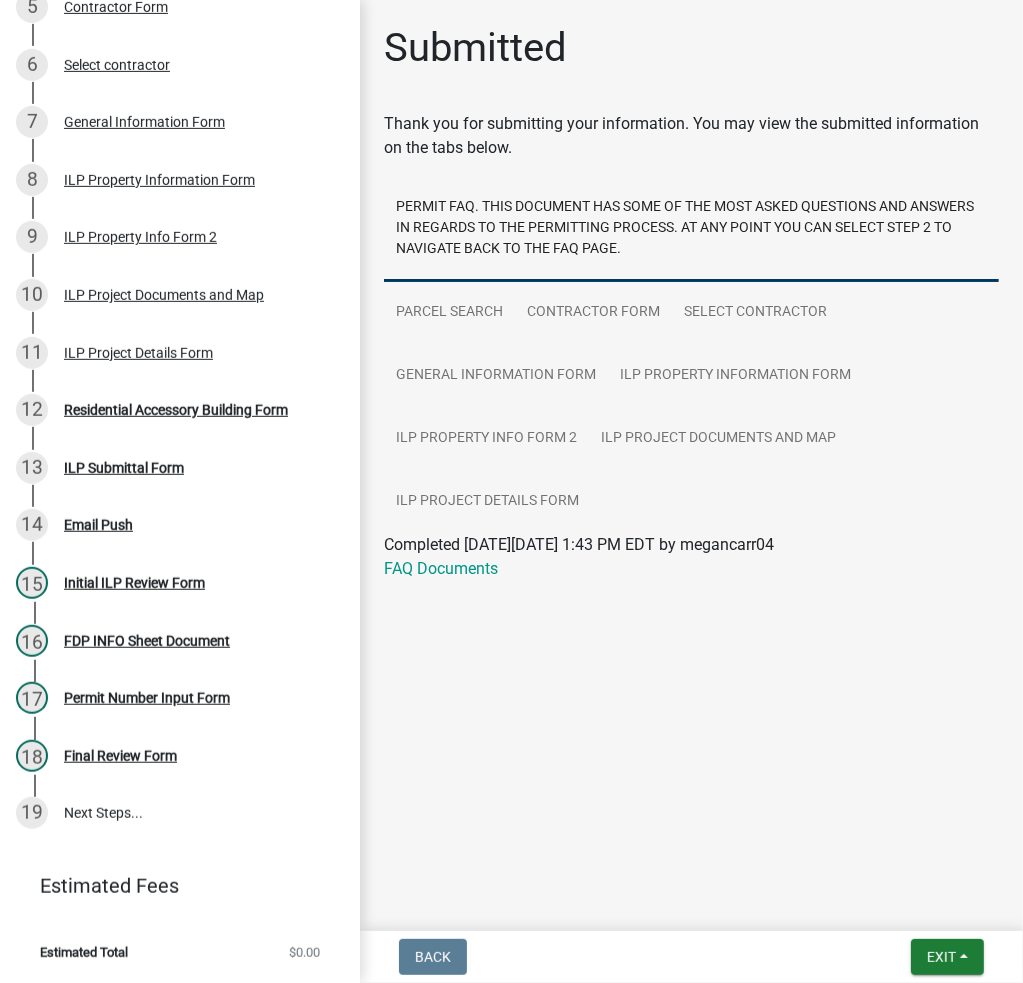click on "Residential Accessory Building Form" at bounding box center (176, 410) 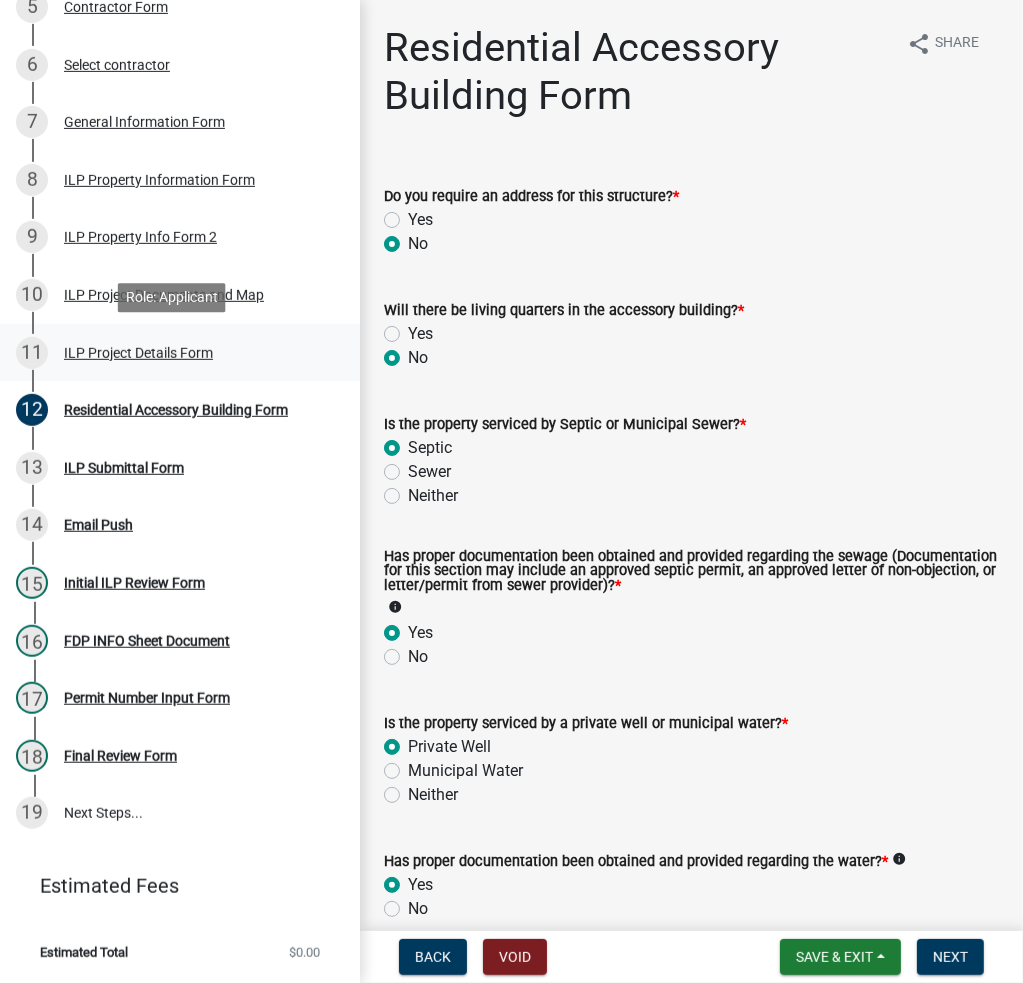 click on "11     ILP Project Details Form" at bounding box center (172, 353) 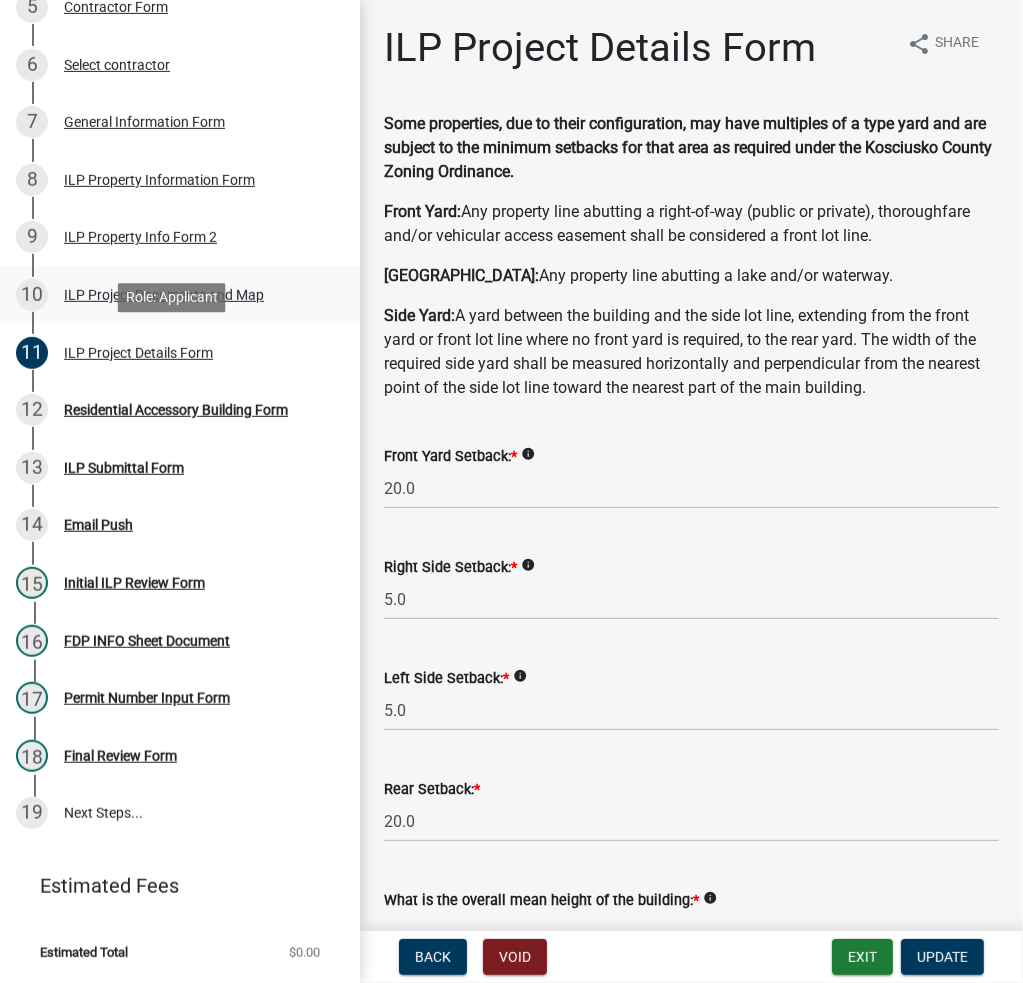 click on "ILP Project Documents and Map" at bounding box center (164, 295) 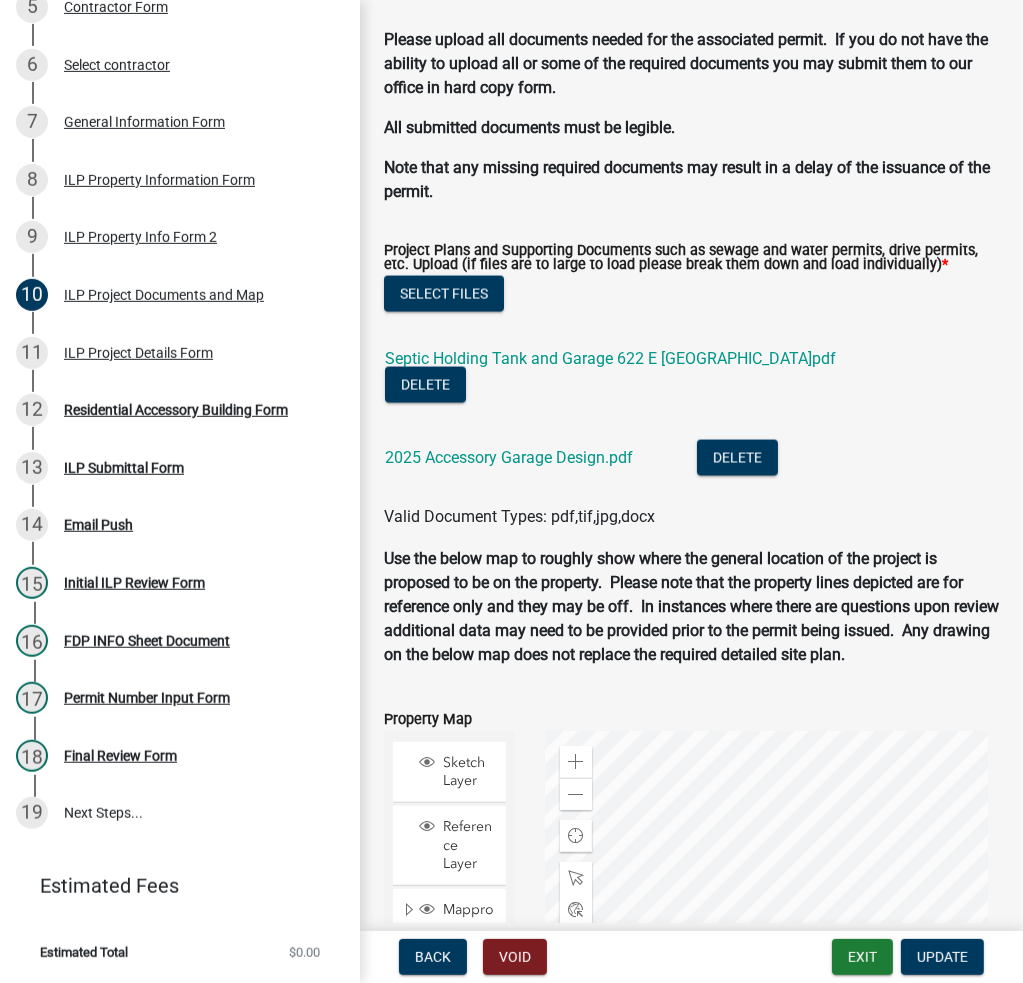 scroll, scrollTop: 2504, scrollLeft: 0, axis: vertical 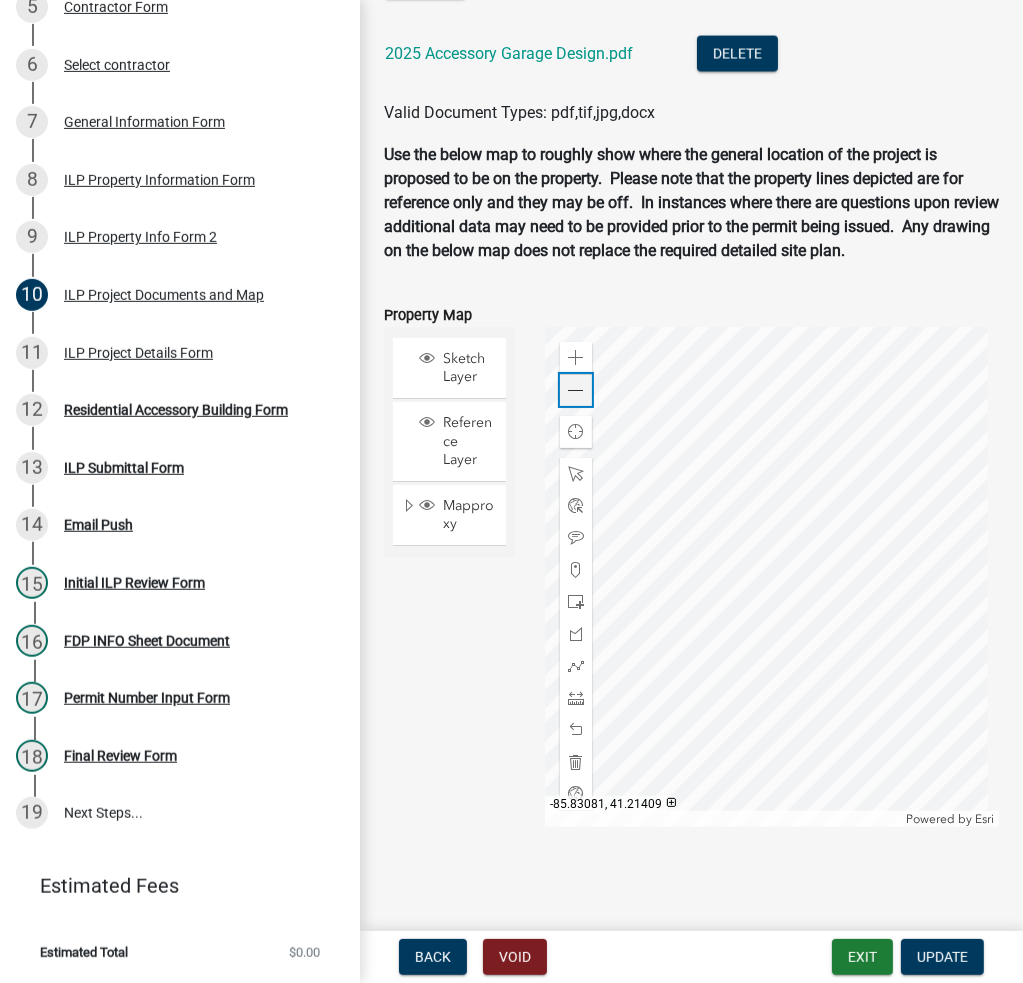 click 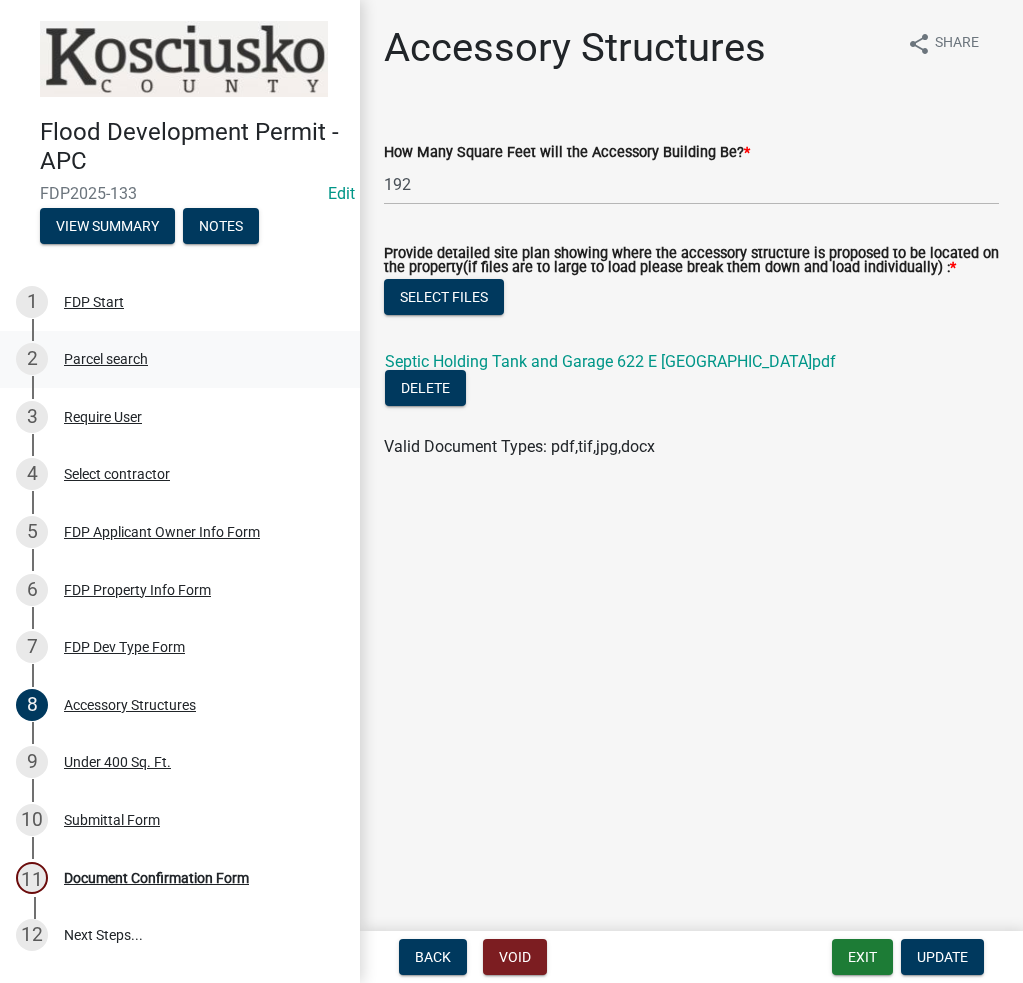 scroll, scrollTop: 0, scrollLeft: 0, axis: both 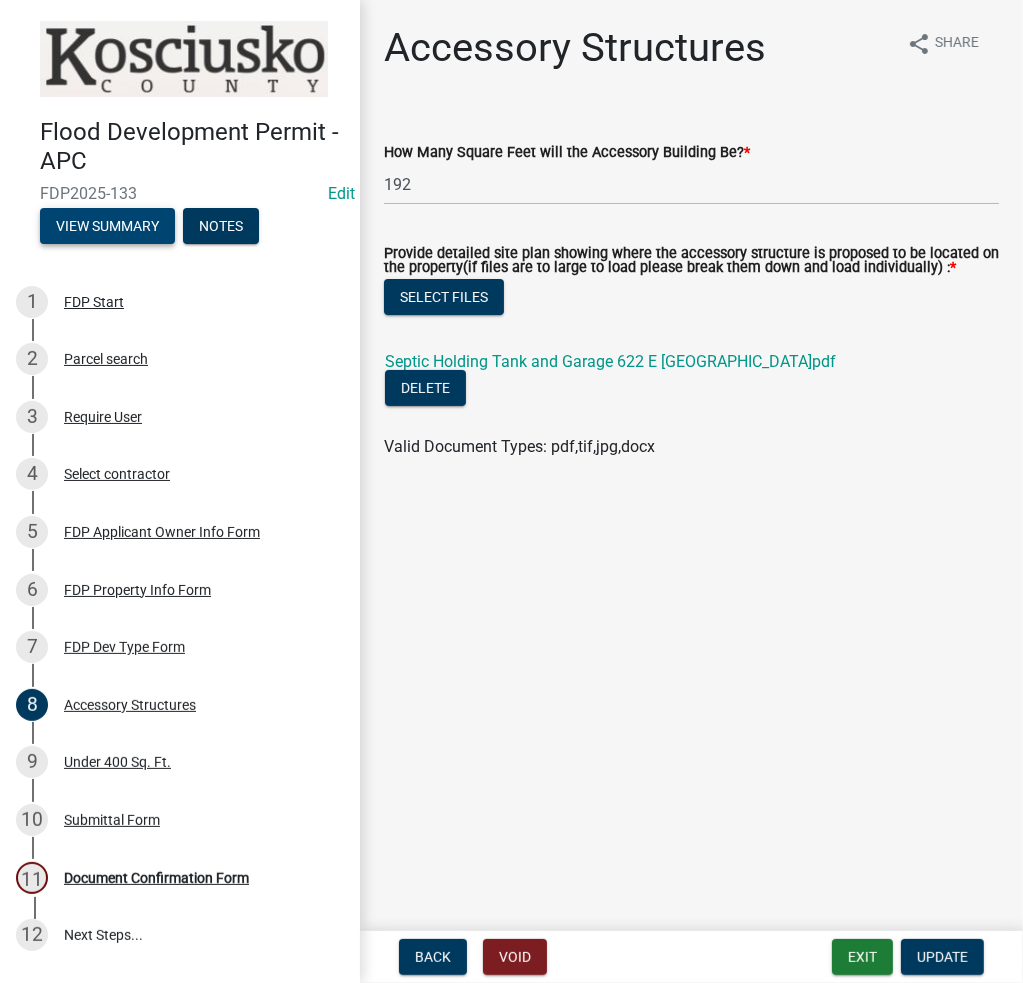 click on "View Summary" at bounding box center (107, 226) 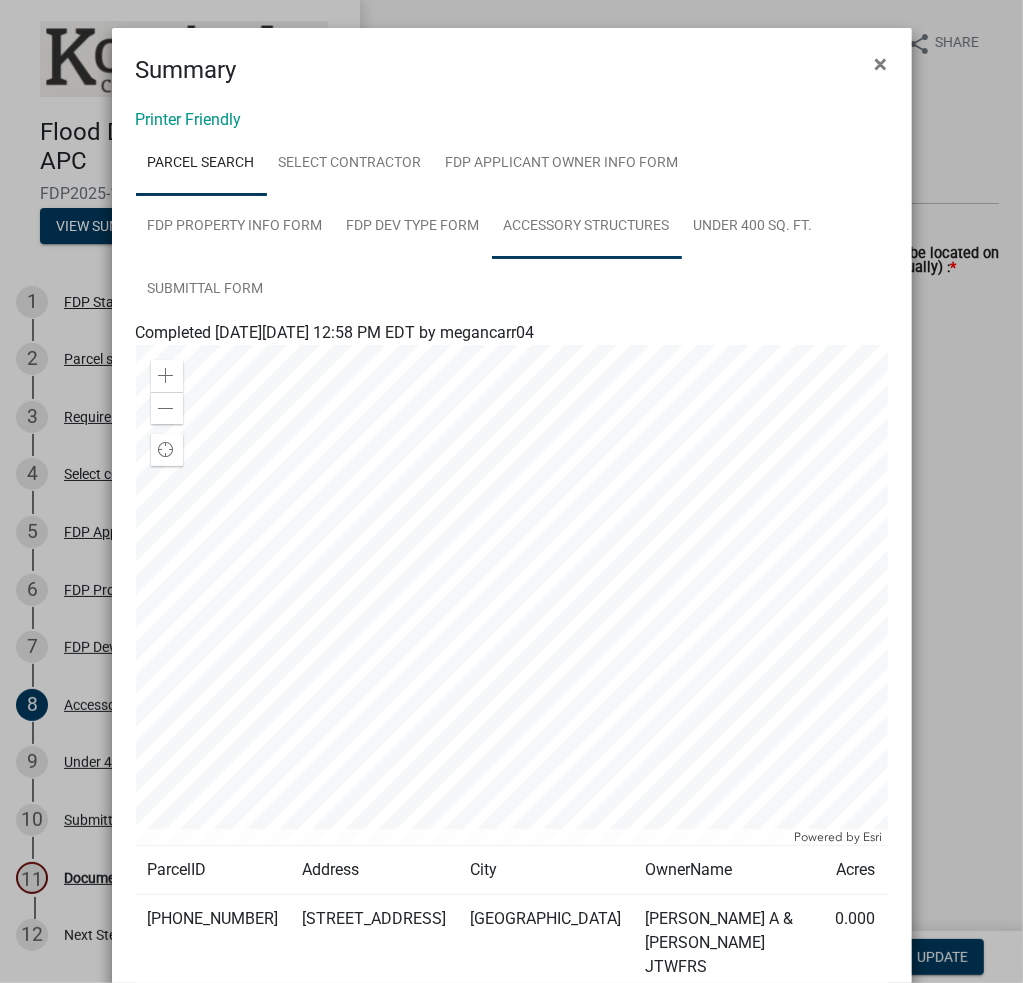 click on "Accessory Structures" at bounding box center (587, 227) 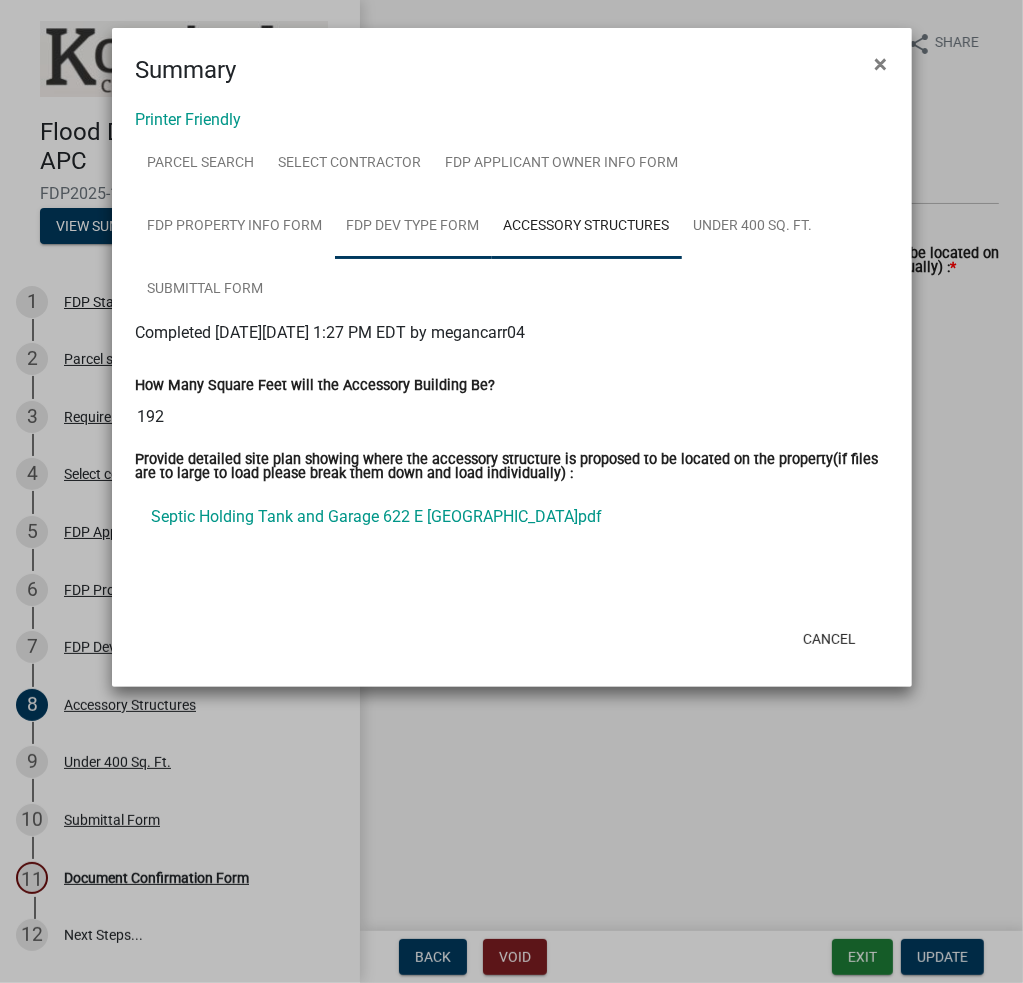click on "FDP Dev Type Form" at bounding box center (413, 227) 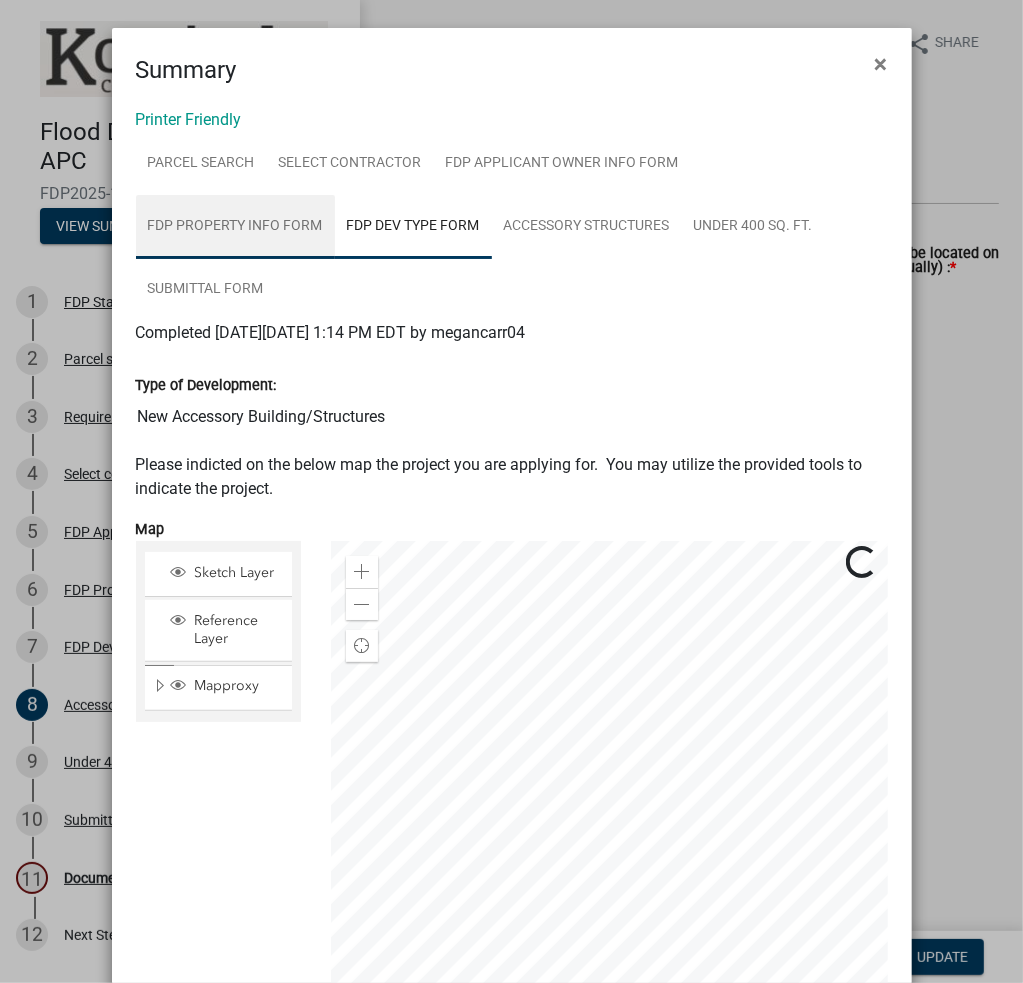 click on "FDP Property Info Form" at bounding box center [235, 227] 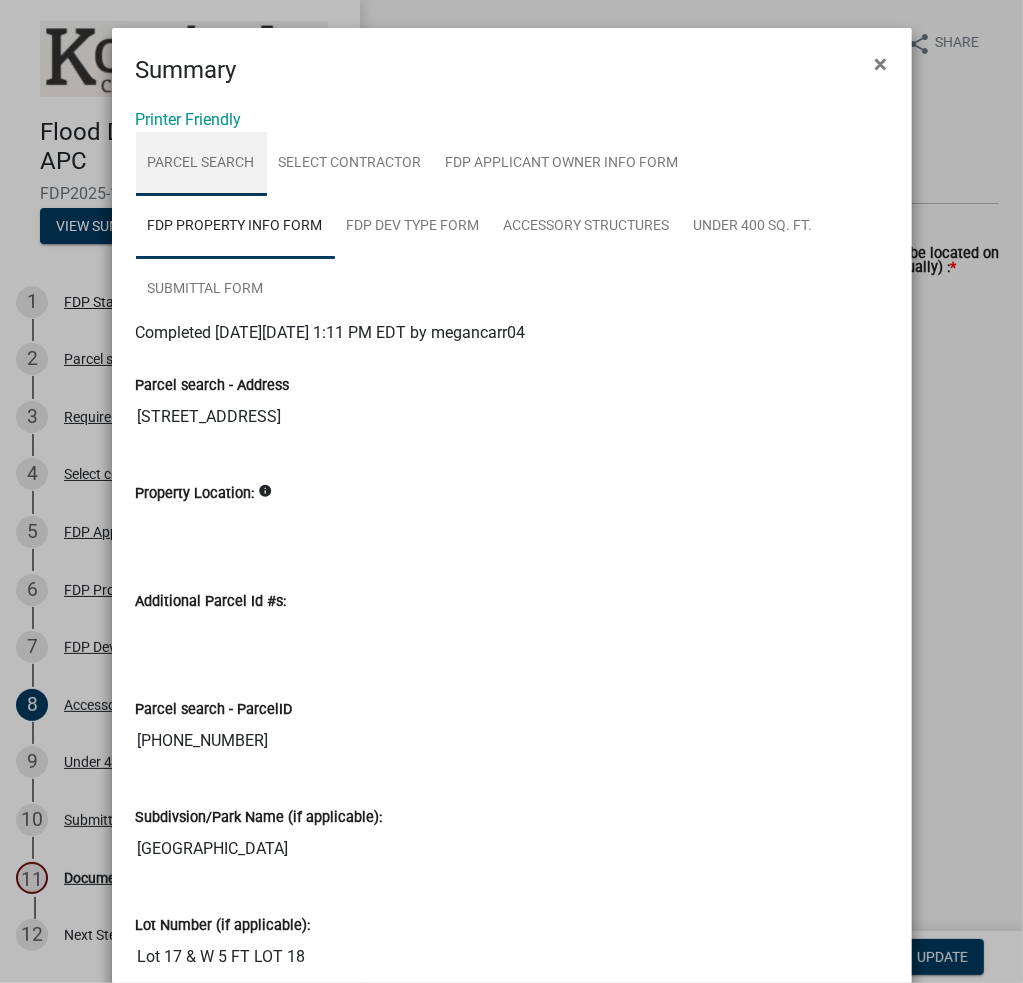click on "Parcel search" at bounding box center [201, 164] 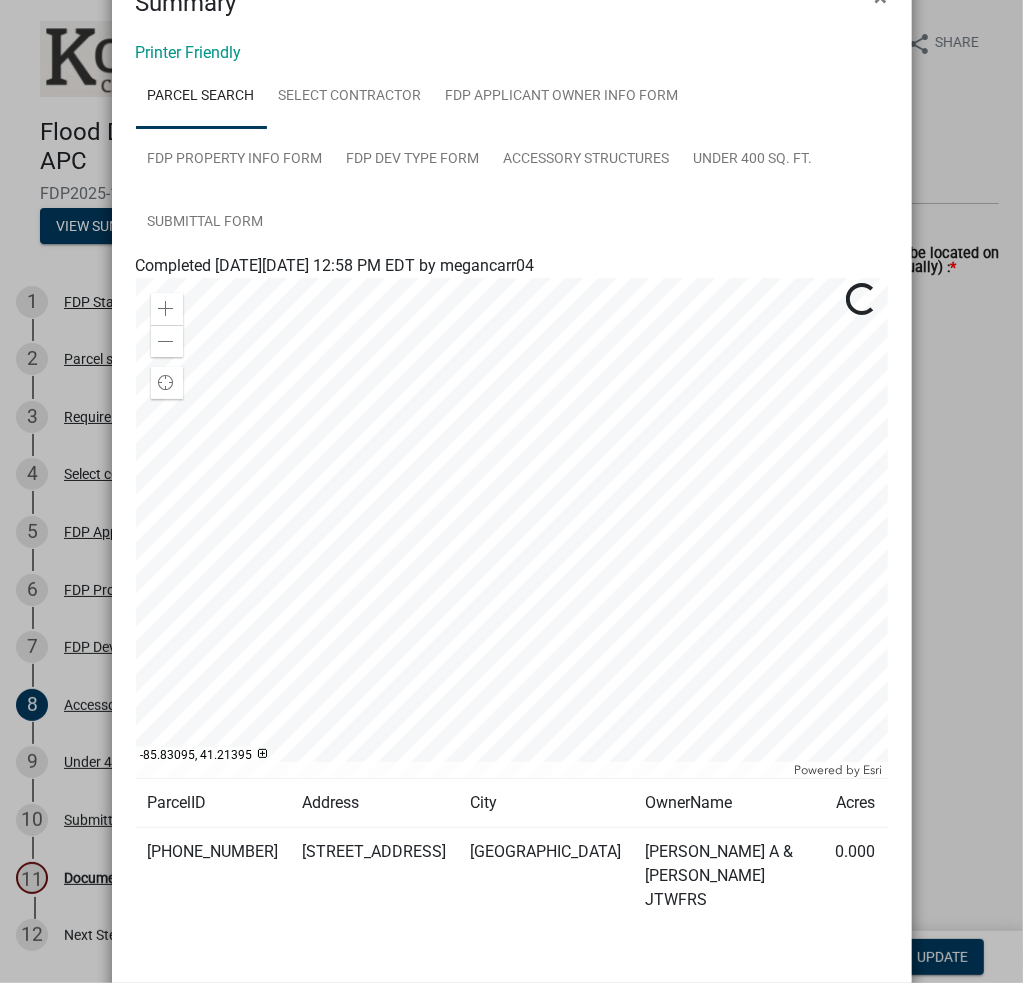 scroll, scrollTop: 87, scrollLeft: 0, axis: vertical 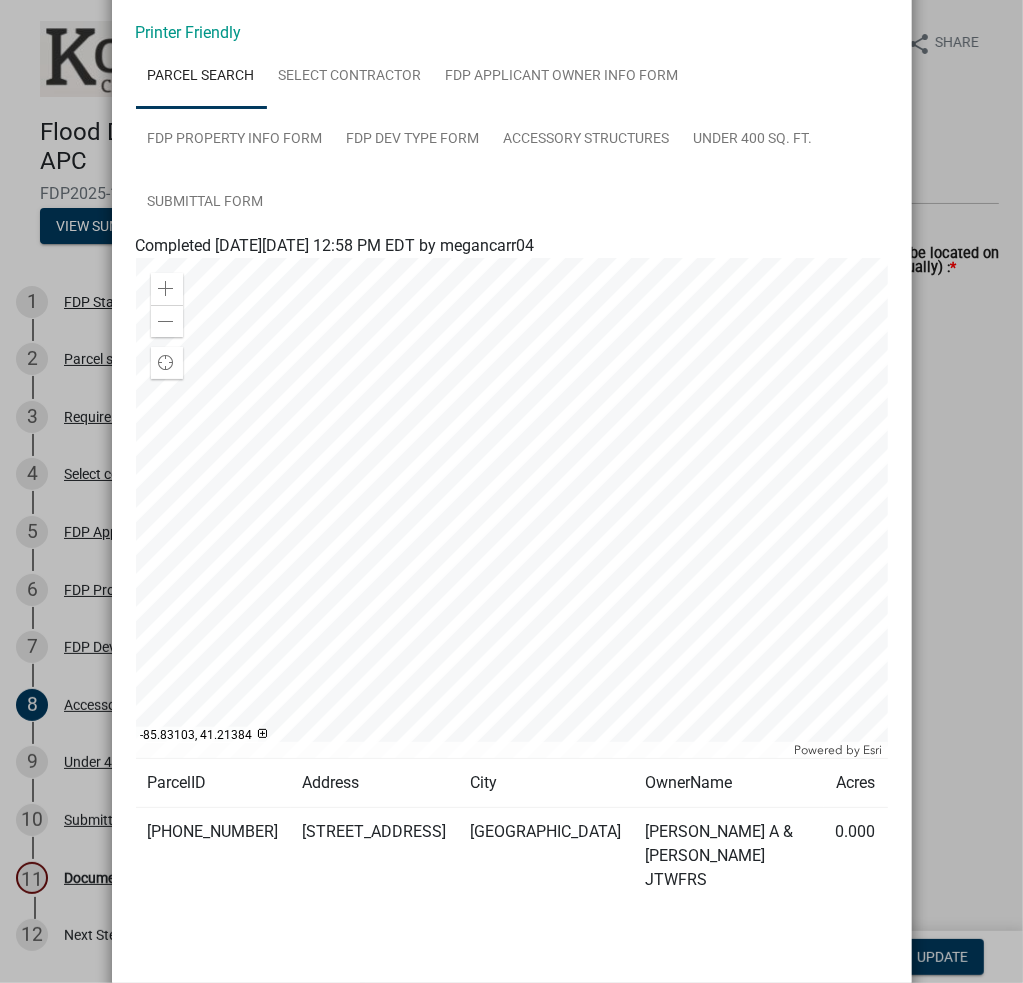 click on "[PHONE_NUMBER]" 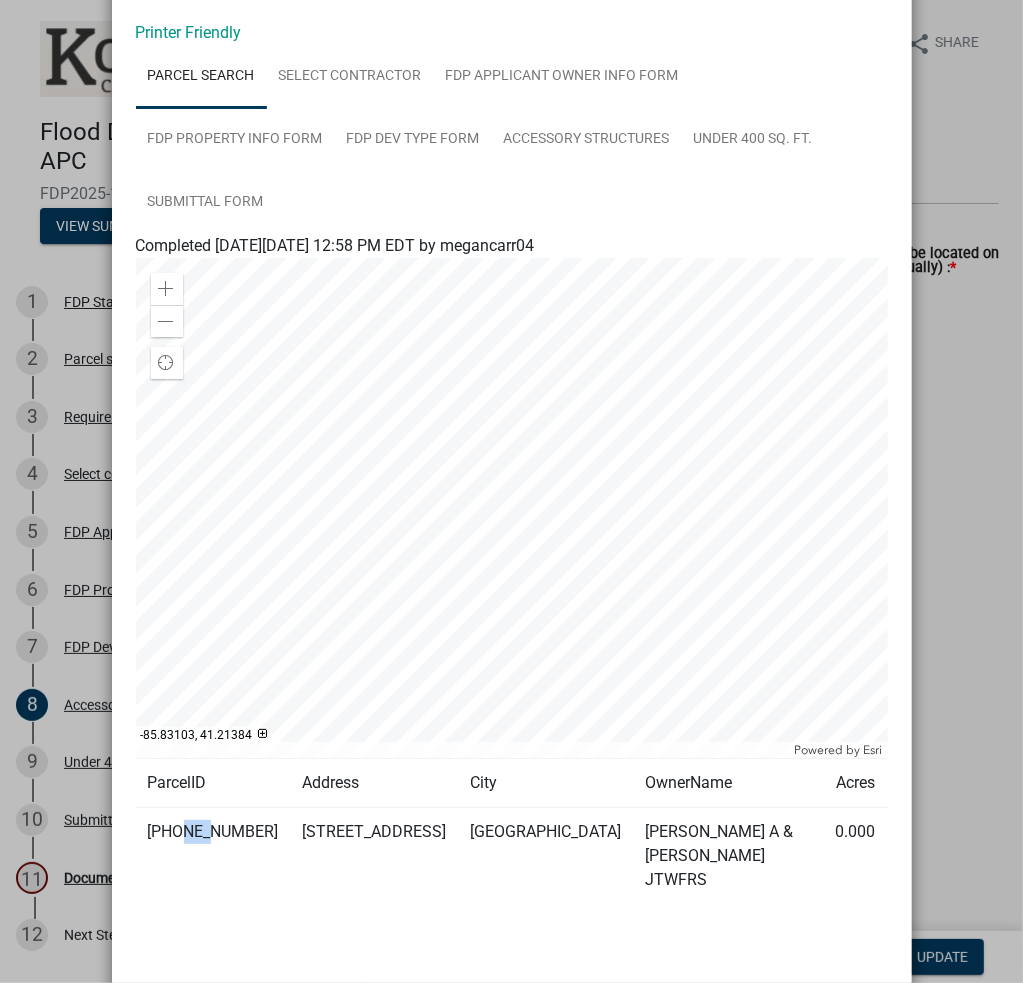 click on "[PHONE_NUMBER]" 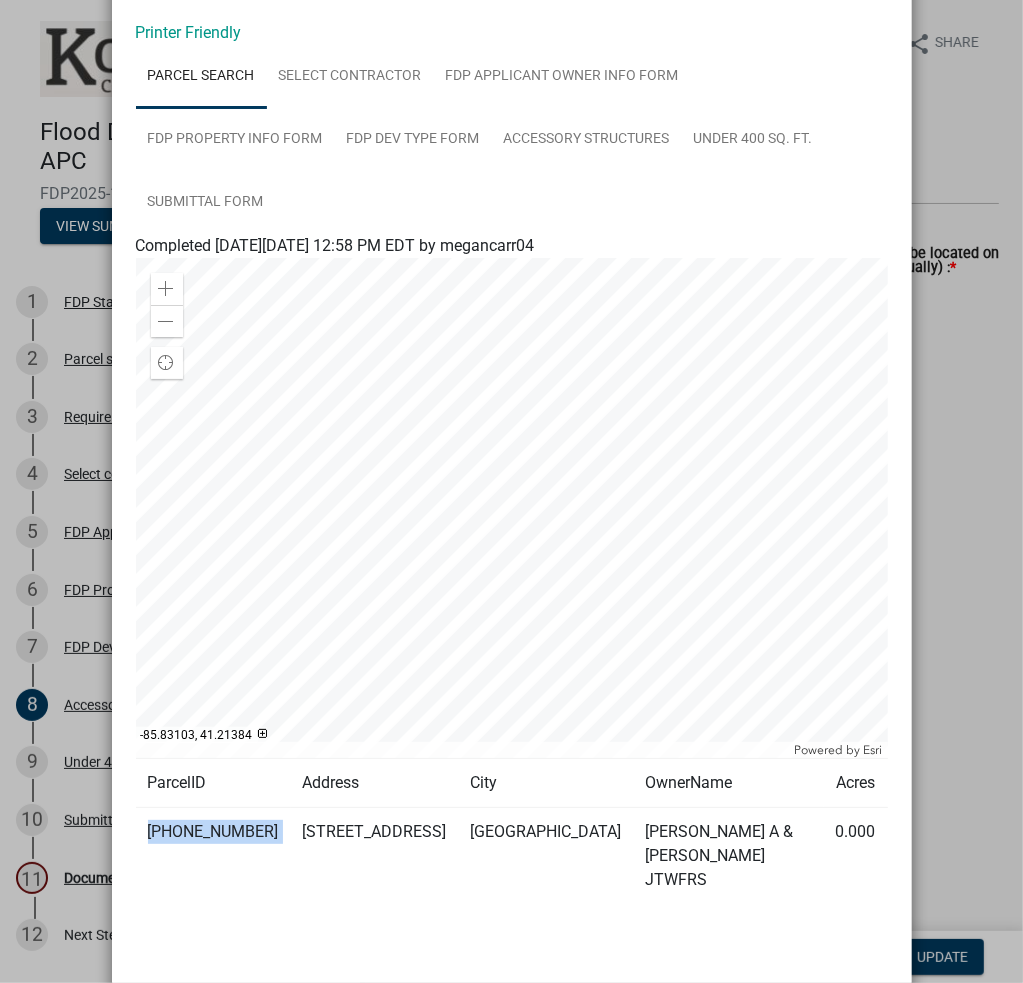 click on "[PHONE_NUMBER]" 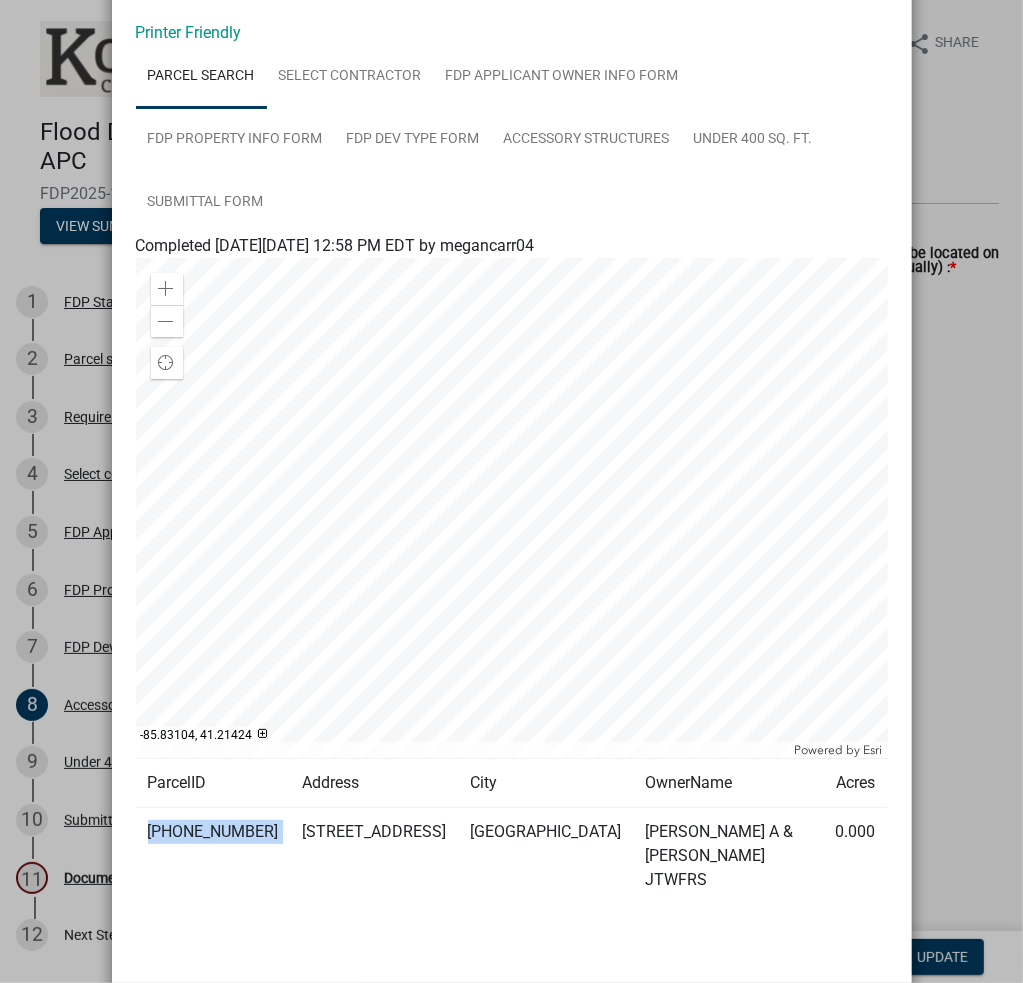 click 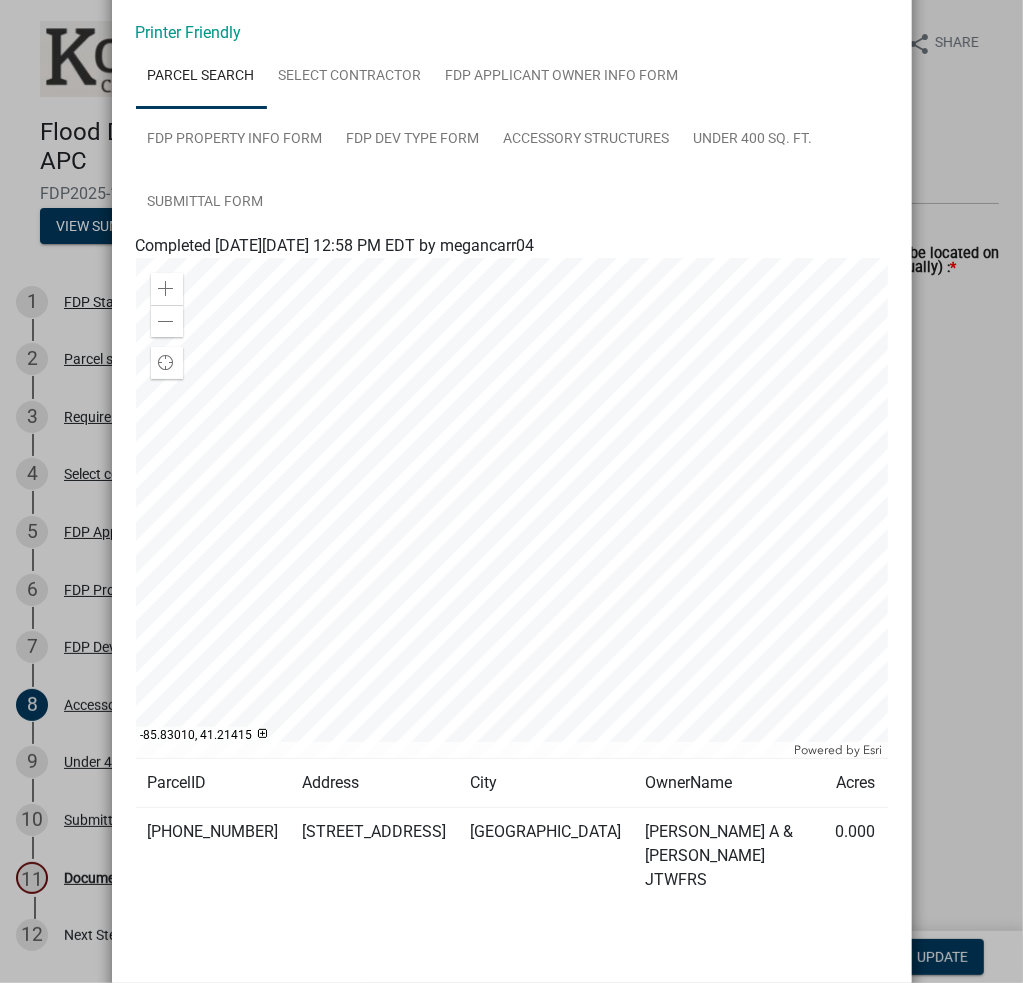 click on "Summary × Printer Friendly Parcel search Select contractor FDP Applicant Owner Info Form FDP Property Info Form FDP Dev Type Form Accessory Structures Under 400 Sq. Ft. Submittal Form Completed [DATE][DATE] 12:58 PM EDT by megancarr04 Zoom in Zoom out Find my location Powered by   Esri [GEOGRAPHIC_DATA] Loading... ParcelID Address City OwnerName  Acres  [PHONE_NUMBER] [STREET_ADDRESS] [PERSON_NAME] A & [PERSON_NAME] JTWFRS  0.000  Completed [DATE][DATE] 1:10 PM EDT by megancarr04 [PERSON_NAME]  [STREET_ADDRESS][PERSON_NAME][PERSON_NAME][US_STATE] Bus. Ph:  [PHONE_NUMBER] Fax:   Cell:  [PHONE_NUMBER]
[EMAIL_ADDRESS][DOMAIN_NAME] Completed [DATE][DATE] 1:11 PM EDT by megancarr04  Date Applied For:  [DATE]  Contractor Name (If not previously selected):   Applicant First Name  [PERSON_NAME]  Applicant Last Name:  [PERSON_NAME]  Applicant Address:  [STREET_ADDRESS][PERSON_NAME]  Applicant Phone Number  [PHONE_NUMBER]  Applicant Email:  [EMAIL_ADDRESS][DOMAIN_NAME] Canton" 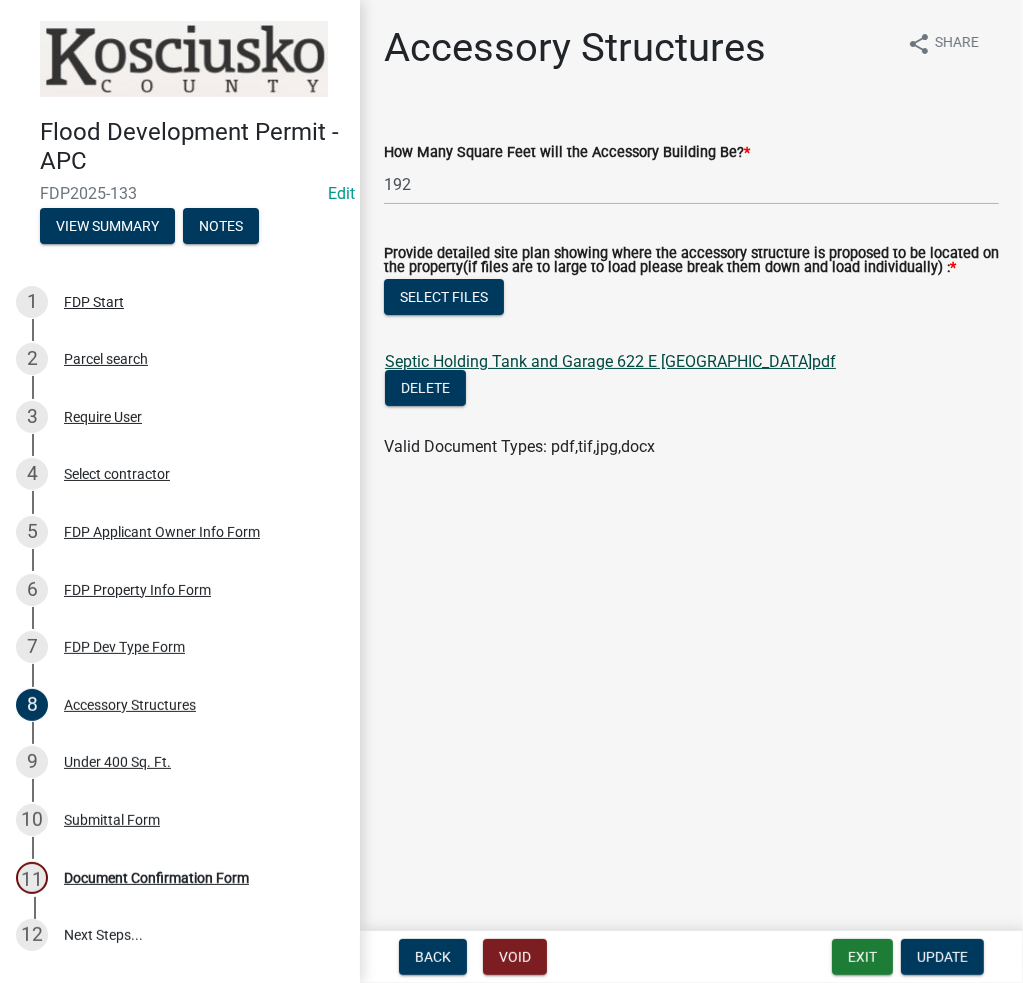 click on "Septic Holding Tank and Garage 622 E [GEOGRAPHIC_DATA]pdf" 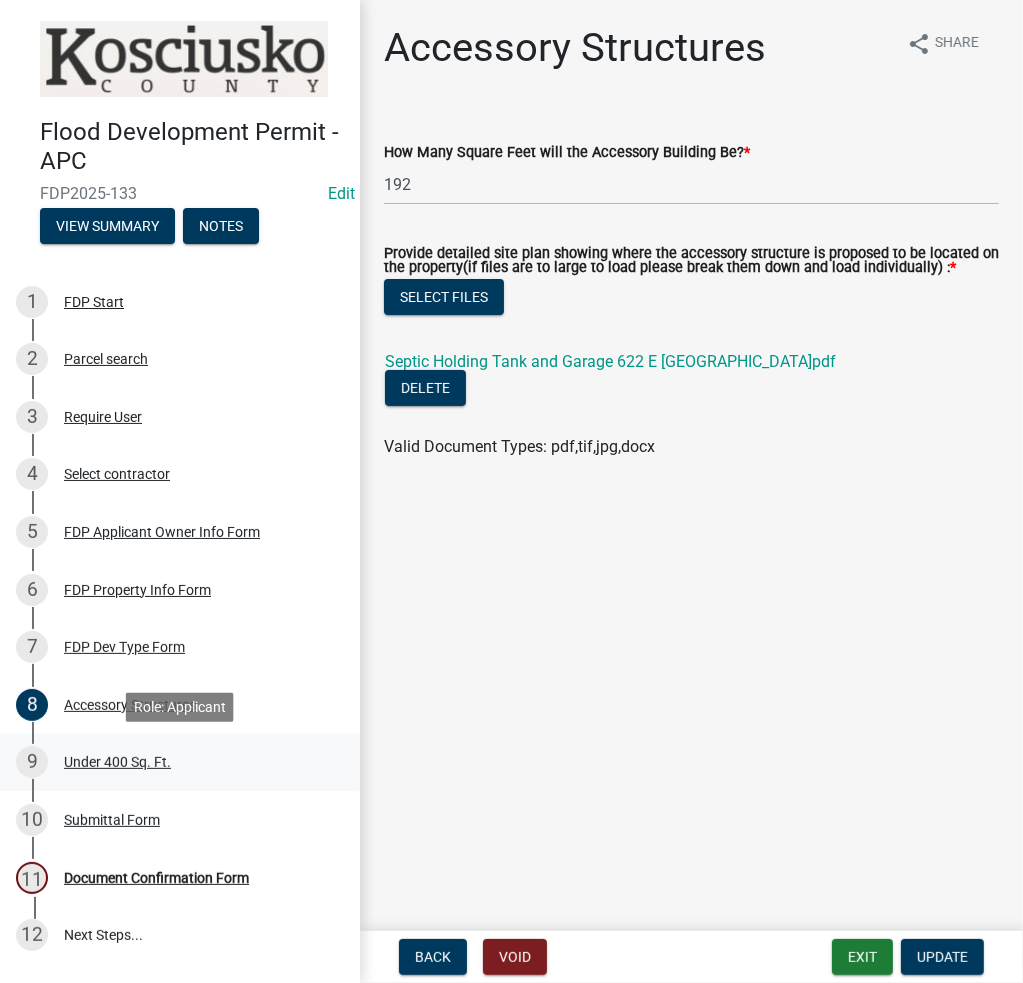 click on "9     Under 400 Sq. Ft." at bounding box center [172, 762] 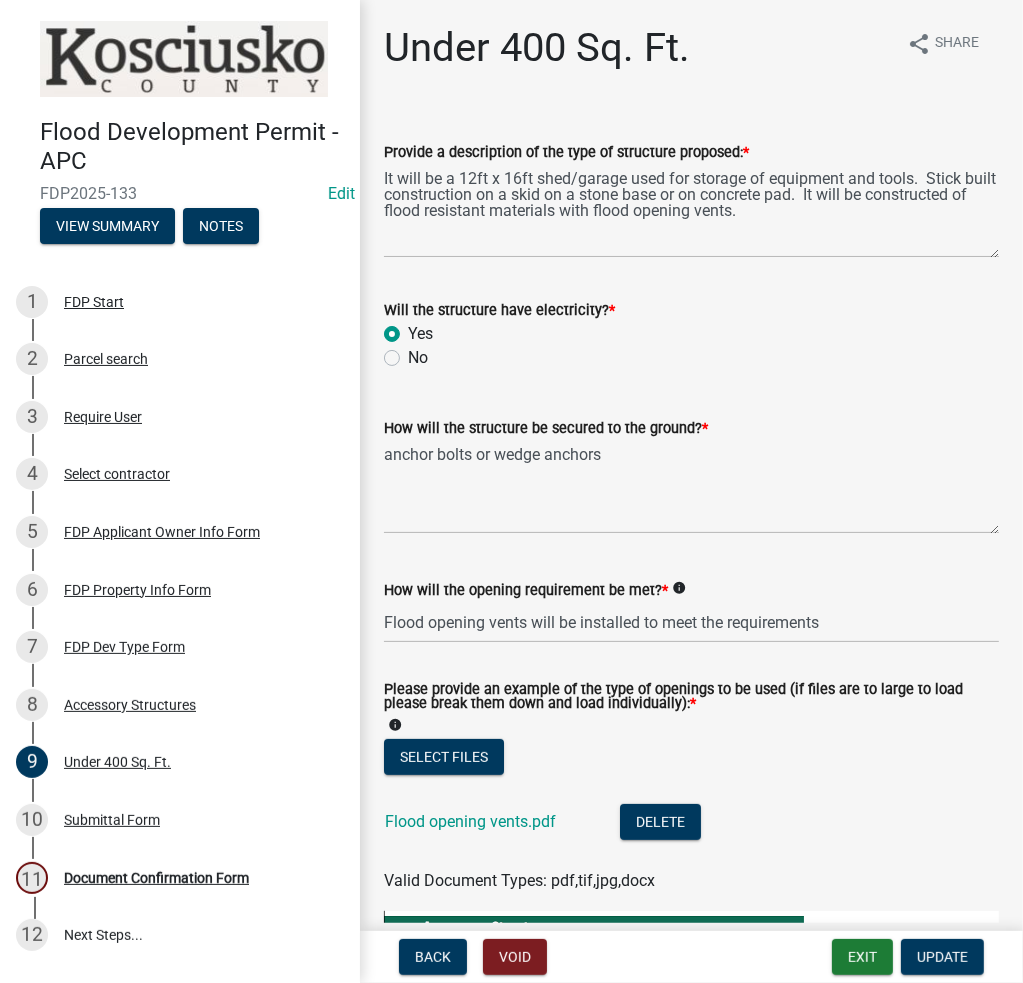 scroll, scrollTop: 400, scrollLeft: 0, axis: vertical 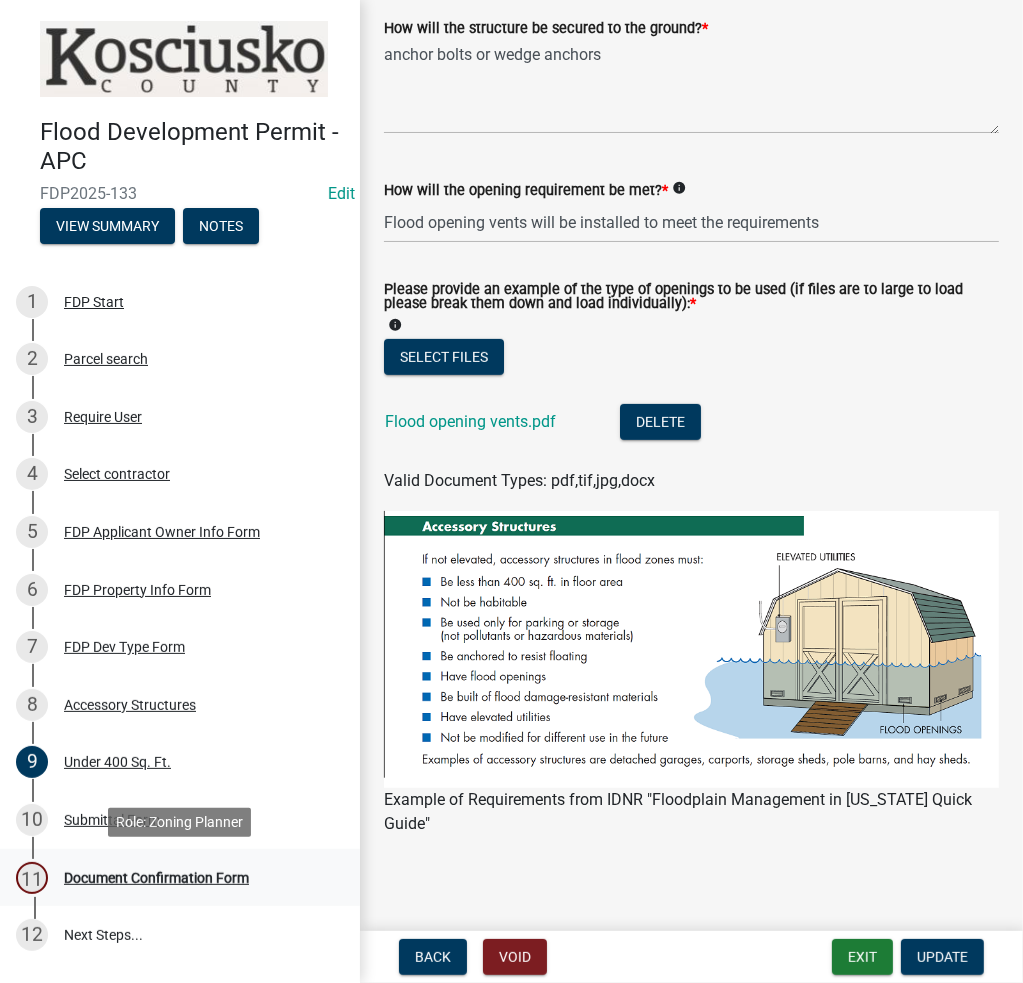 click on "11     Document Confirmation Form" at bounding box center (172, 878) 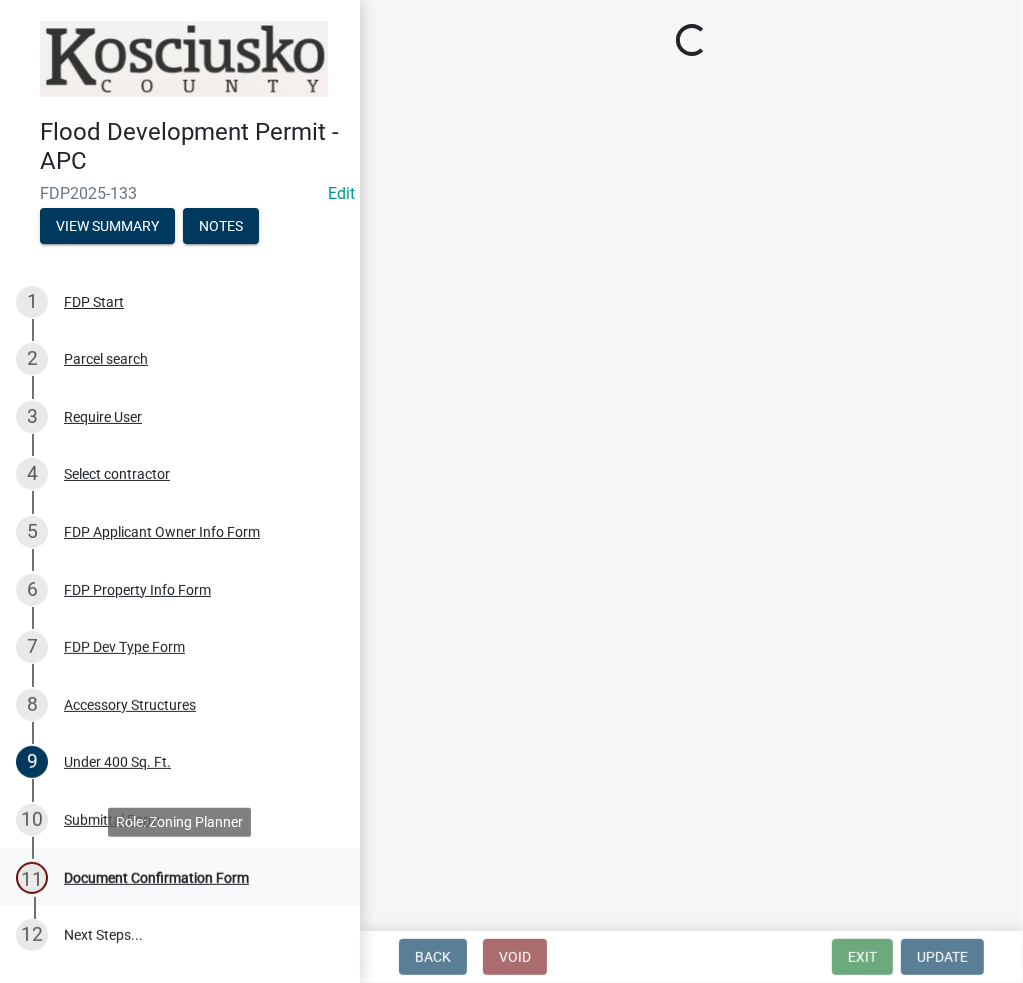 scroll, scrollTop: 0, scrollLeft: 0, axis: both 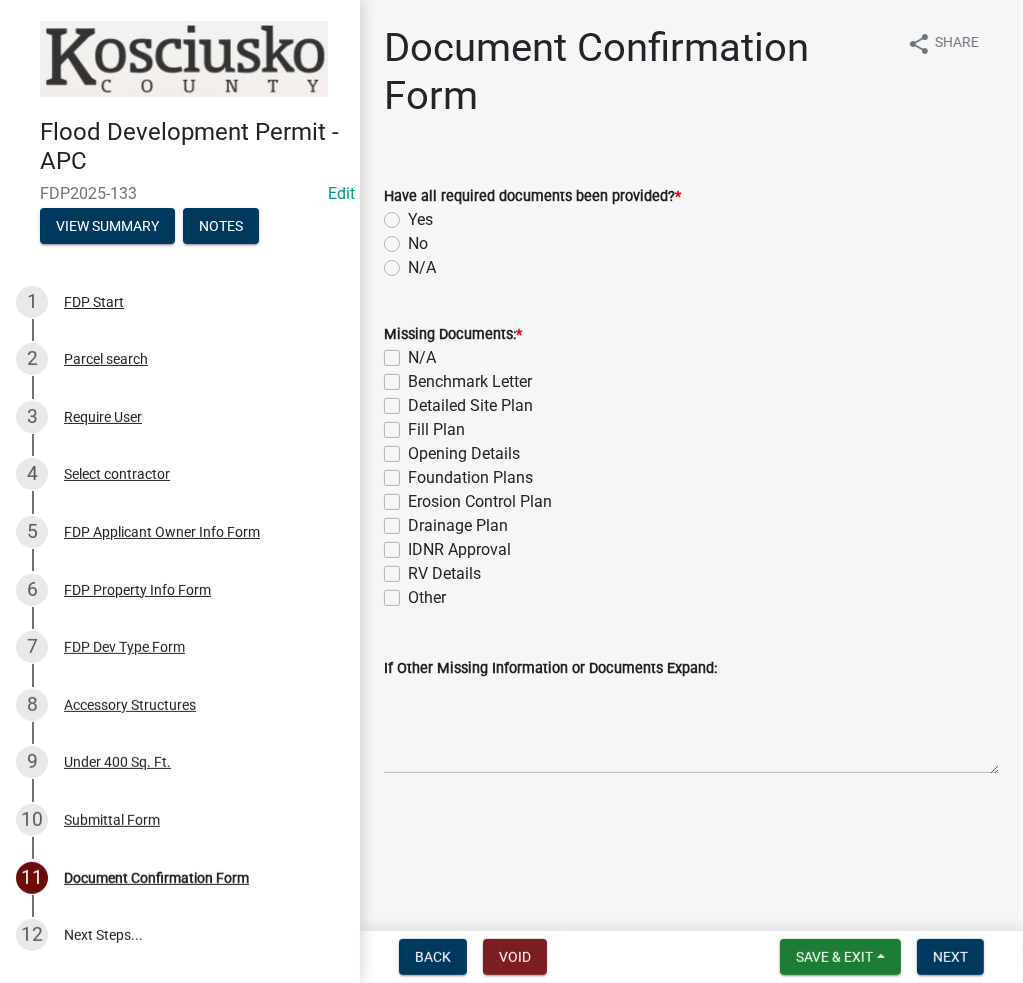 click on "No" 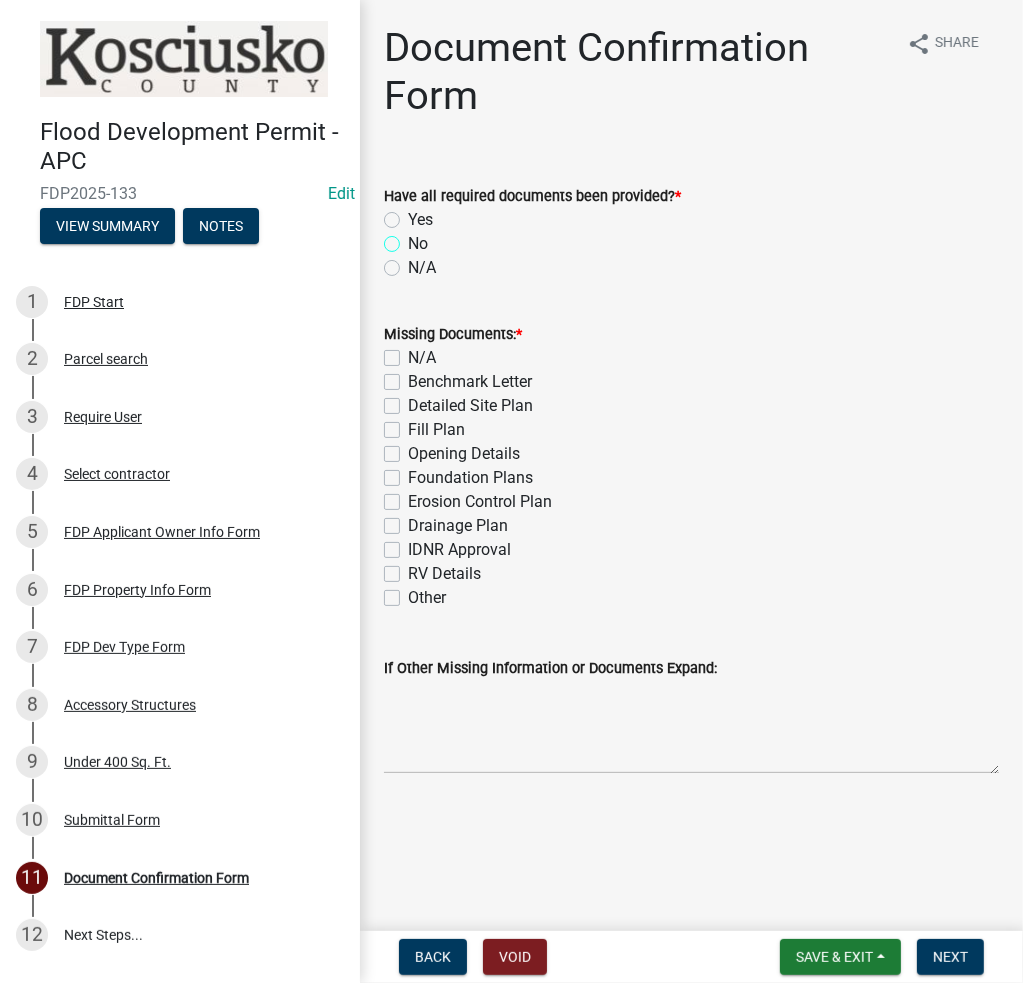 click on "No" at bounding box center [414, 238] 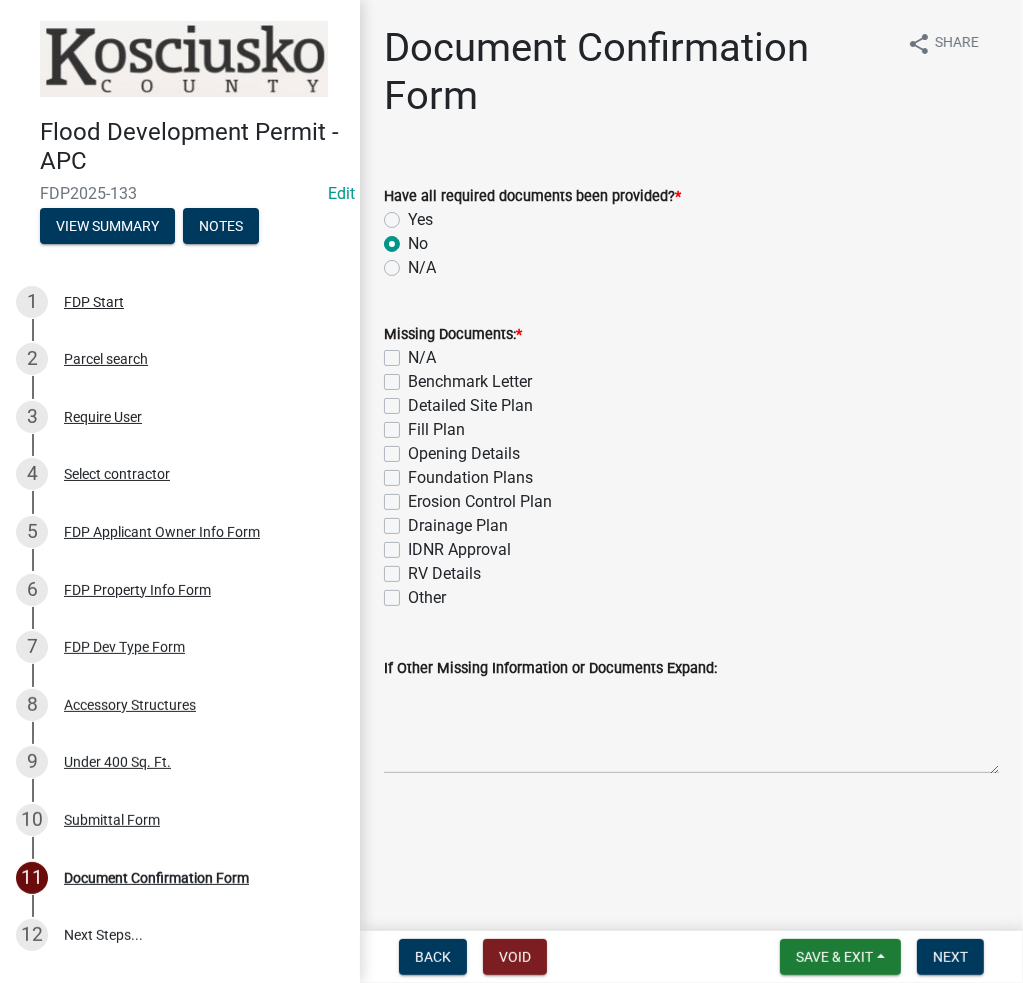 radio on "true" 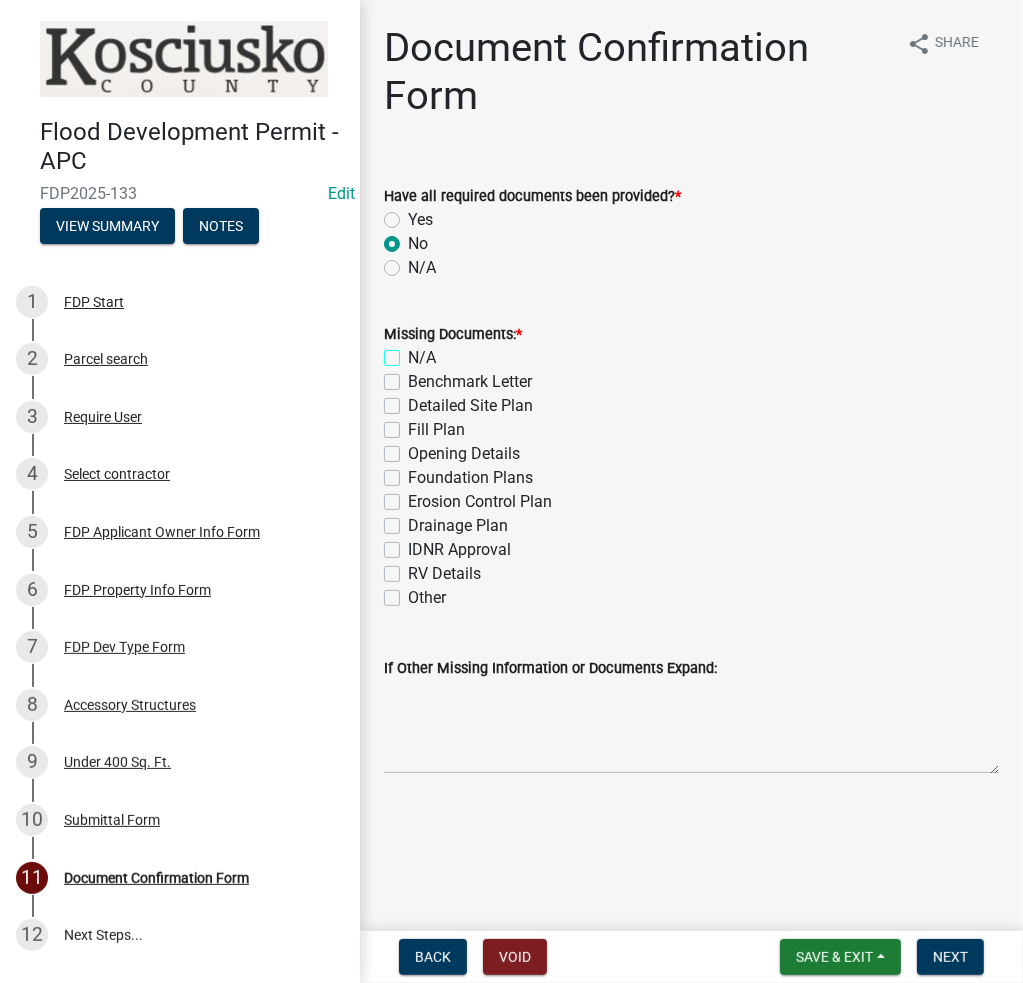 click on "N/A" at bounding box center [414, 352] 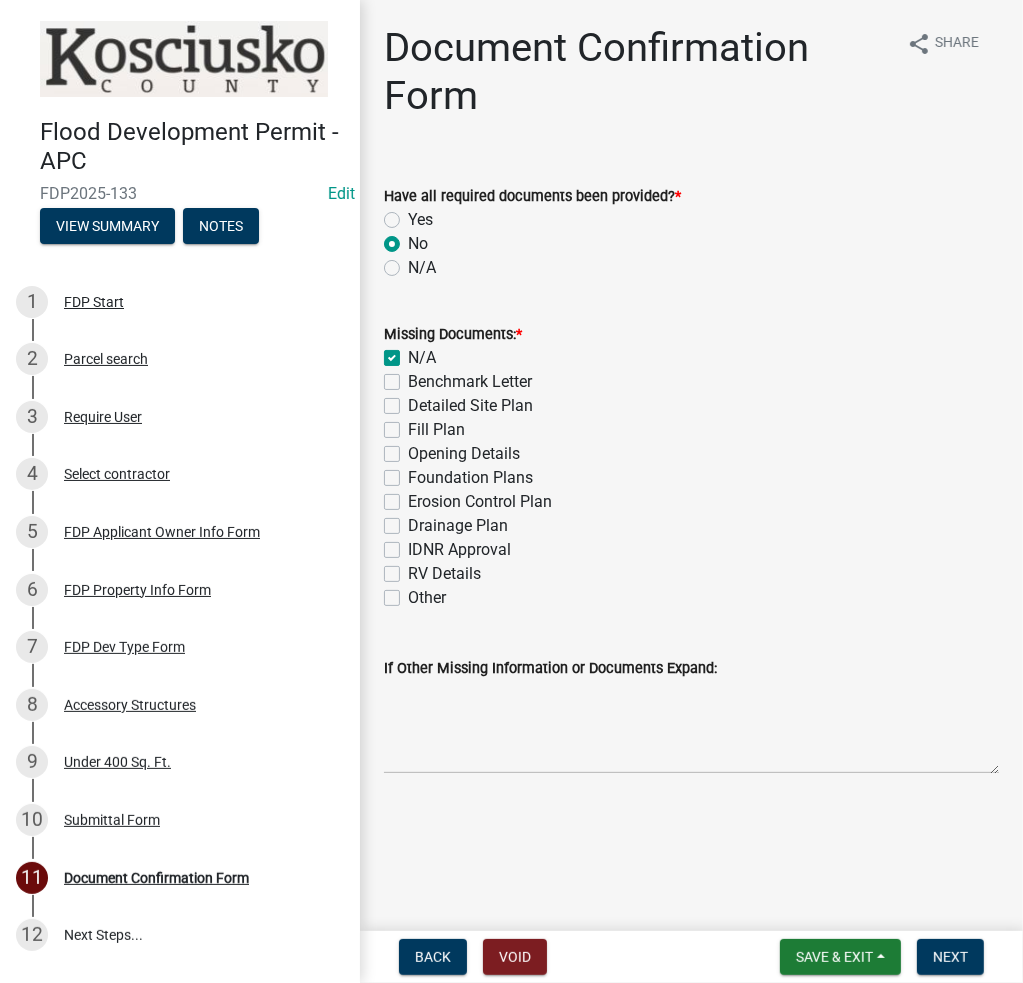 checkbox on "true" 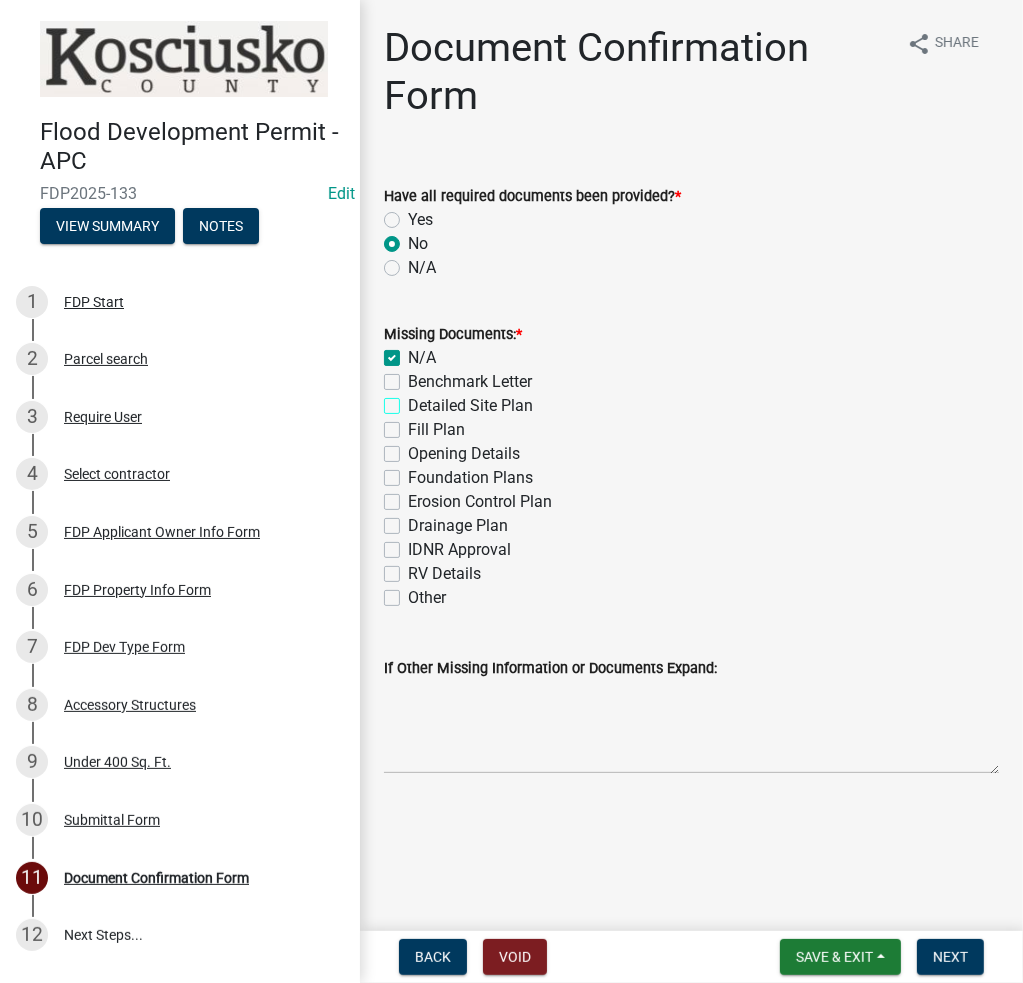 click on "Detailed Site Plan" at bounding box center [414, 400] 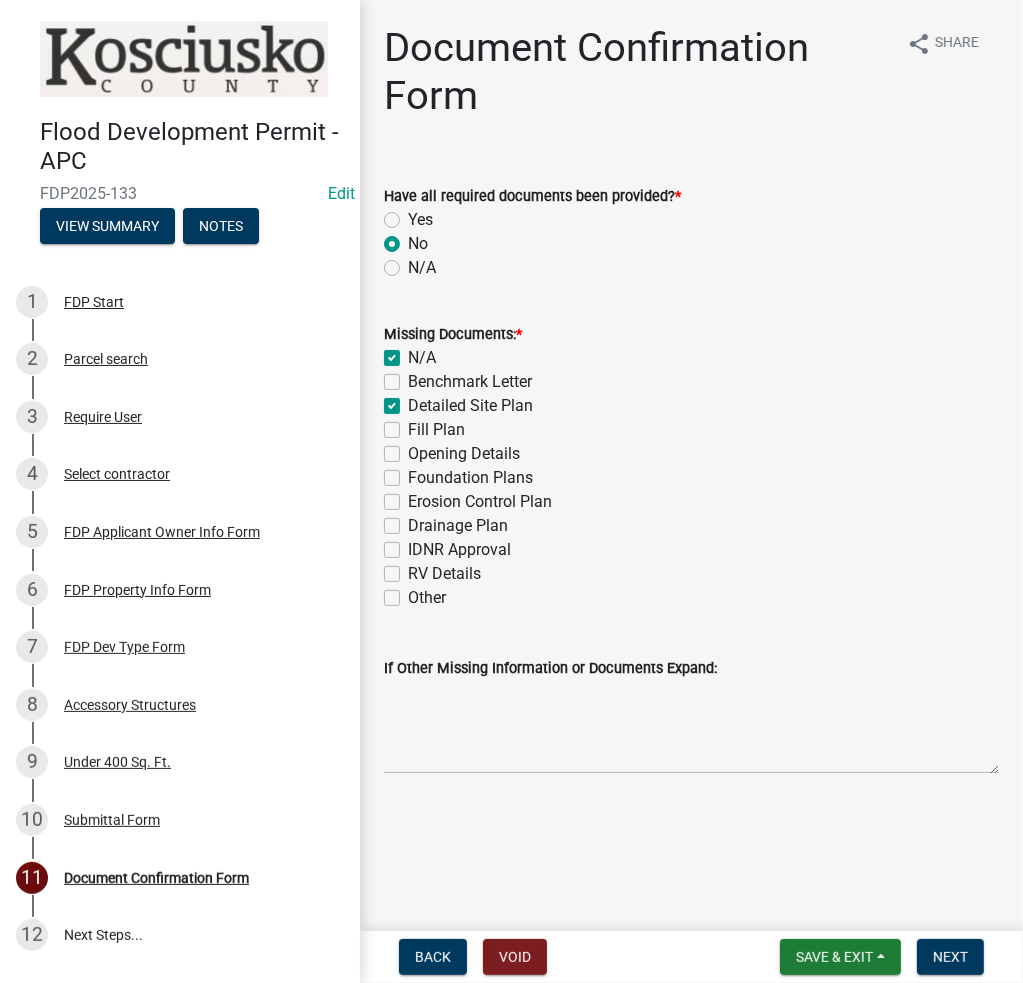 checkbox on "true" 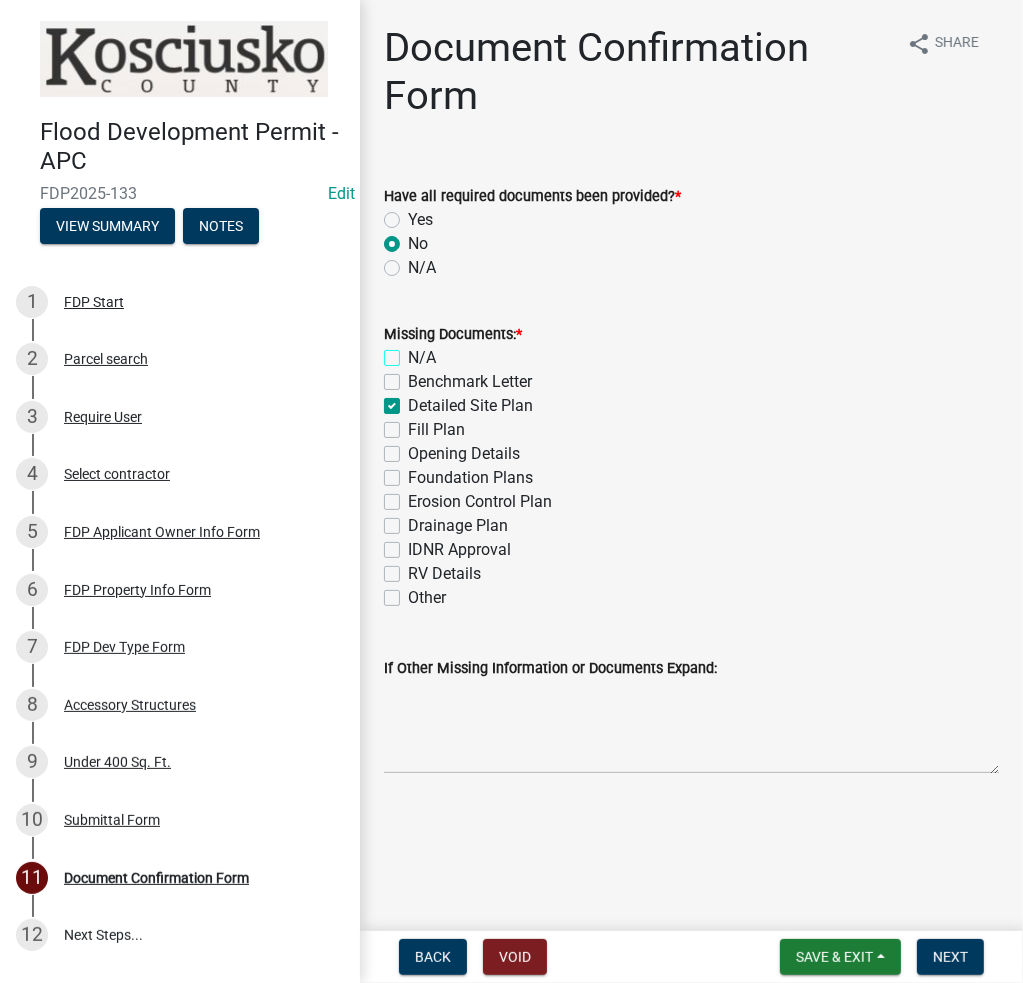 checkbox on "false" 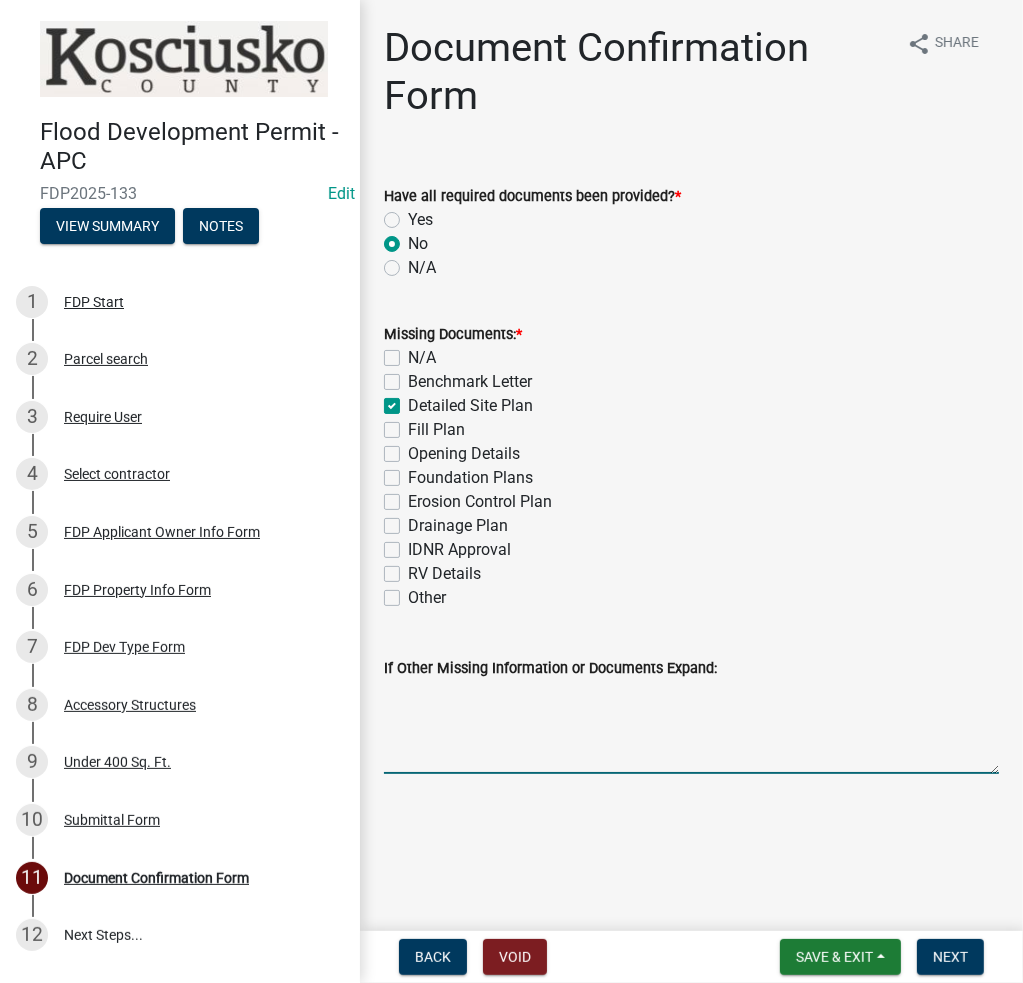 click on "If Other Missing Information or Documents Expand:" at bounding box center [691, 727] 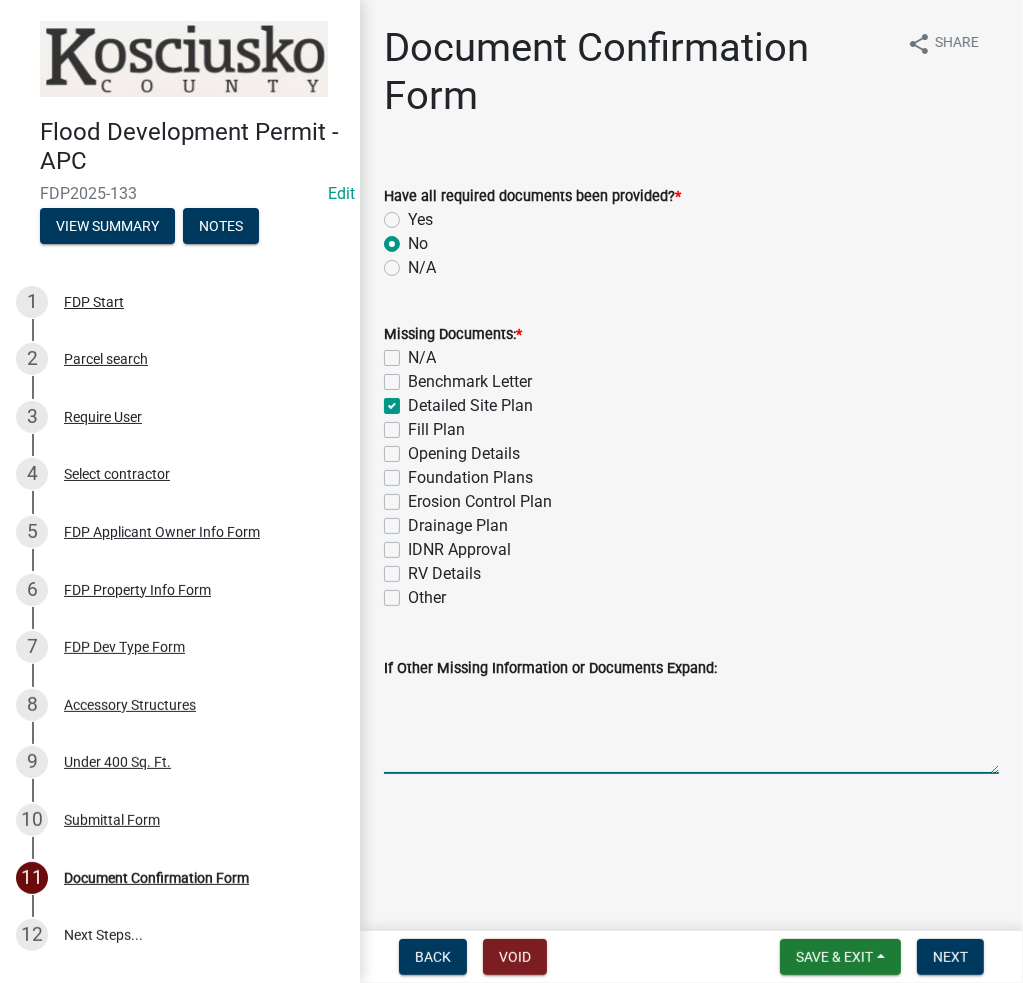 type on "S" 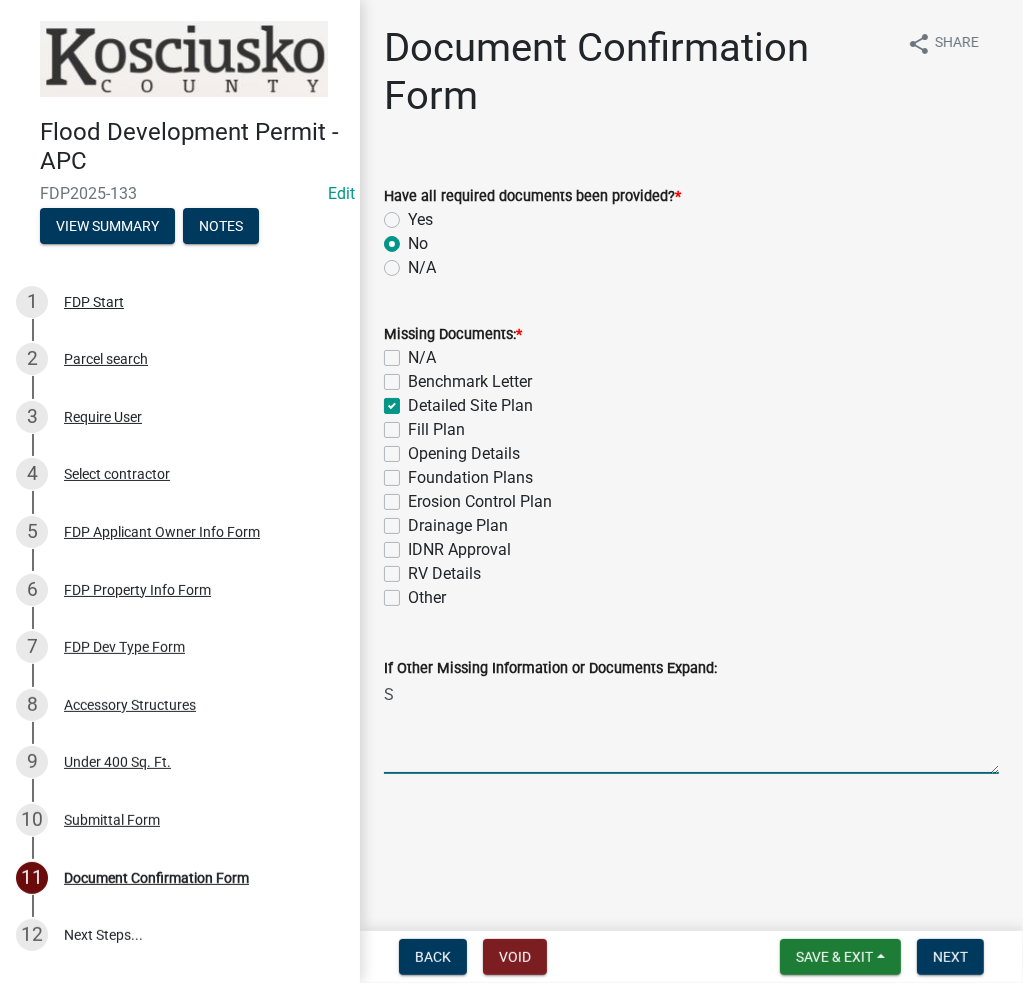 type 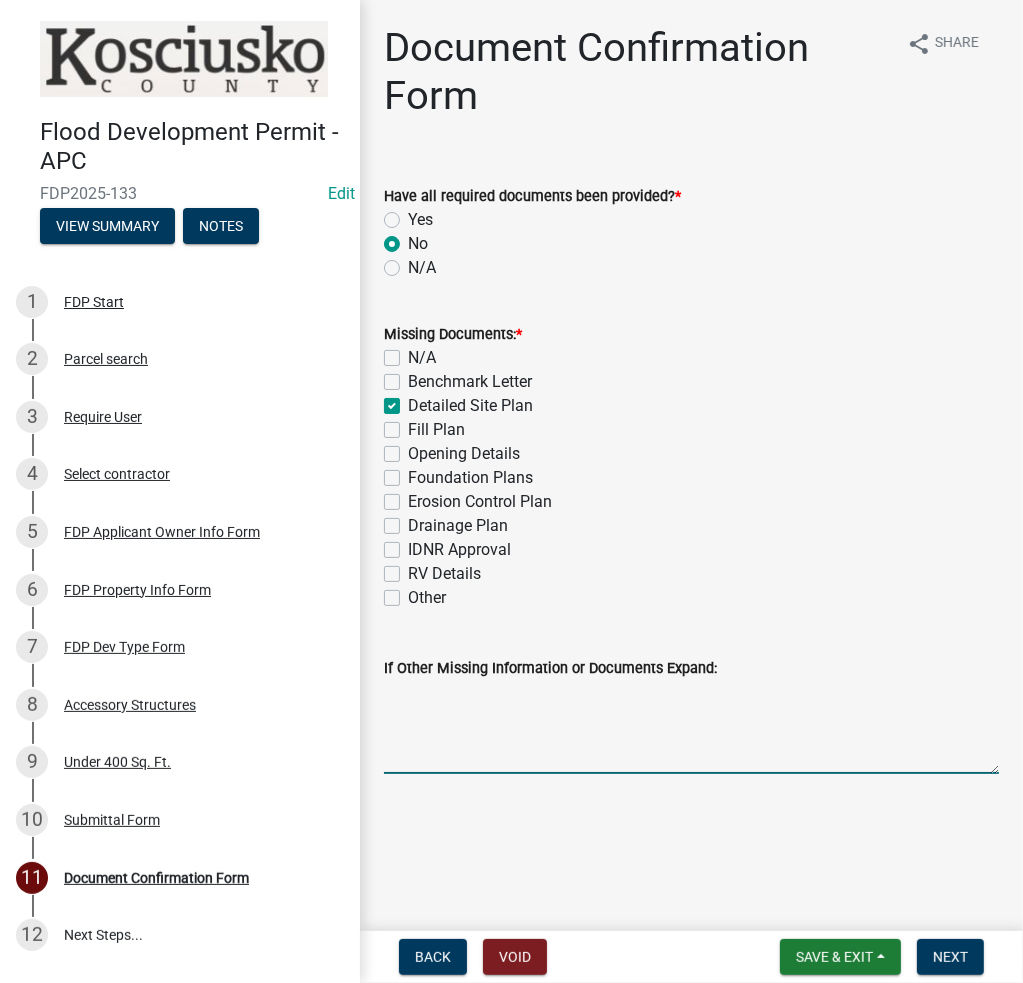 click on "Other" 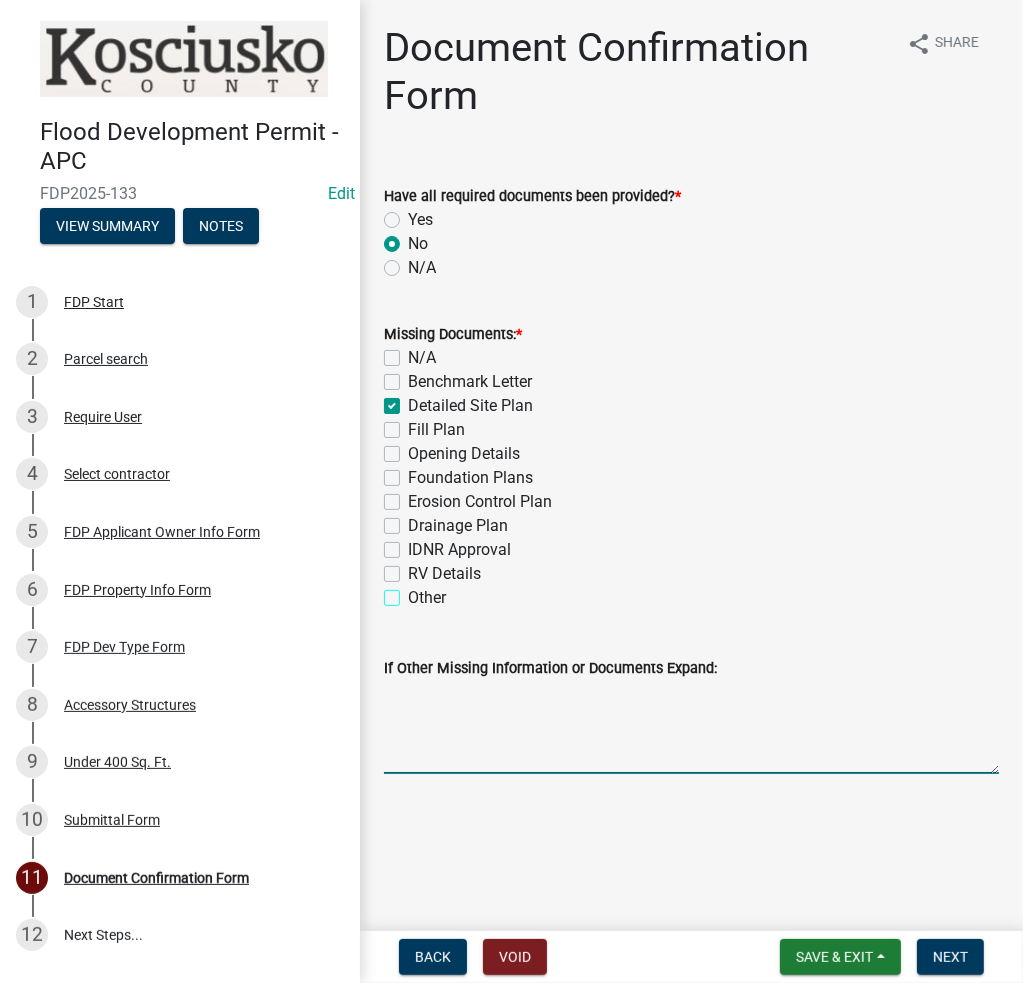 click on "Other" at bounding box center [414, 592] 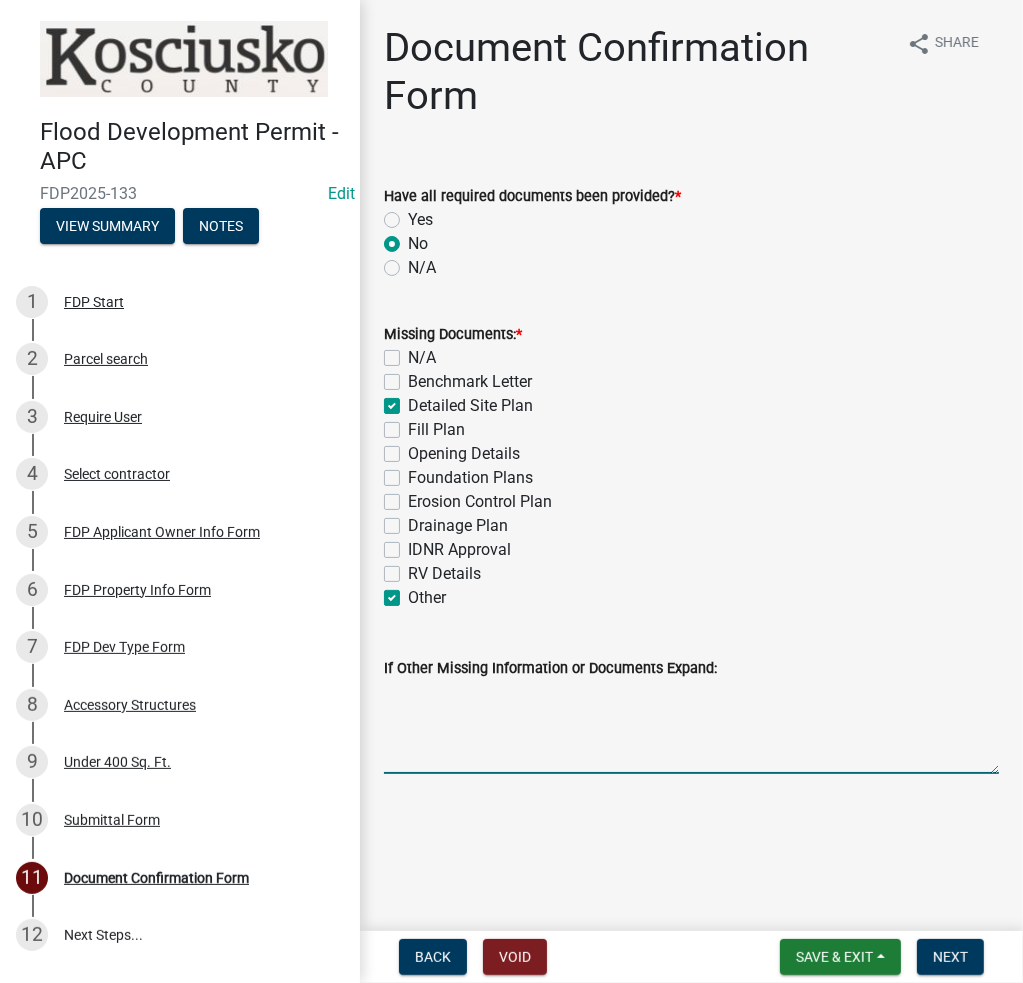 checkbox on "false" 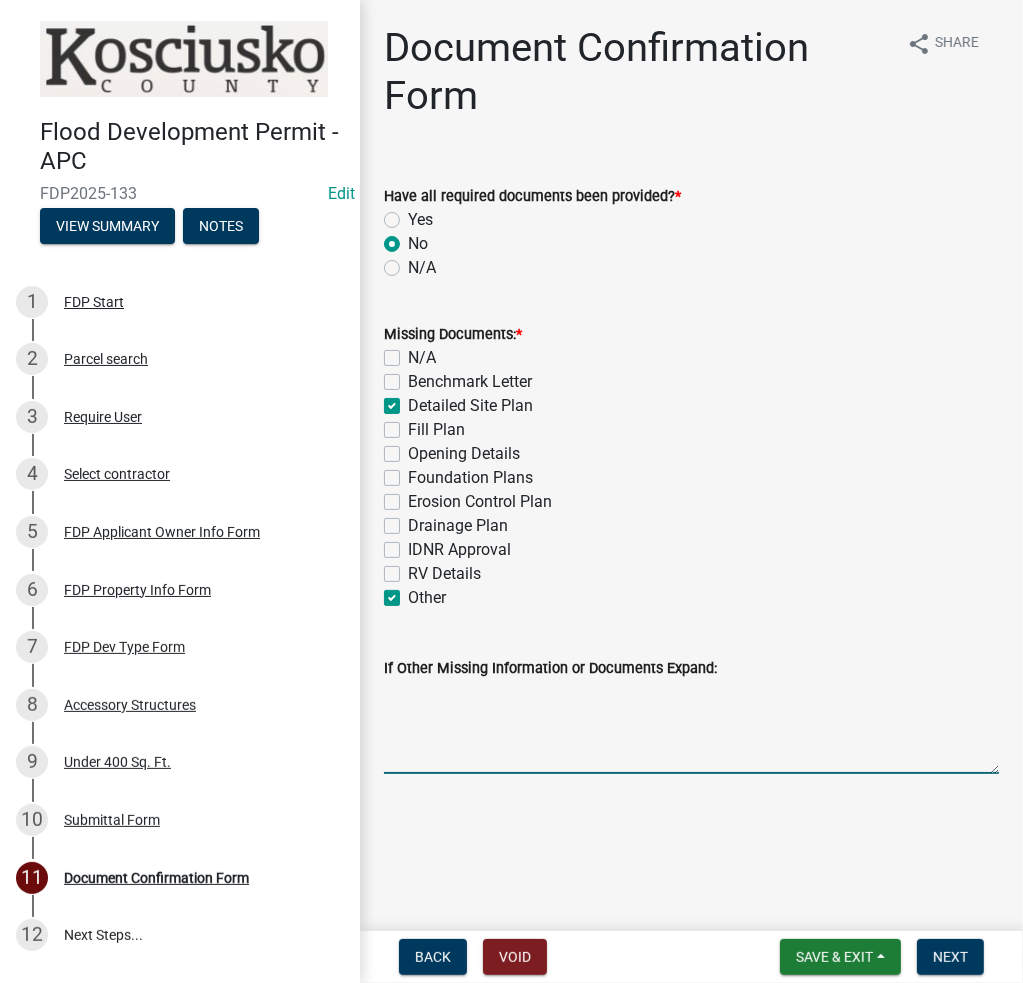 click on "If Other Missing Information or Documents Expand:" at bounding box center (691, 727) 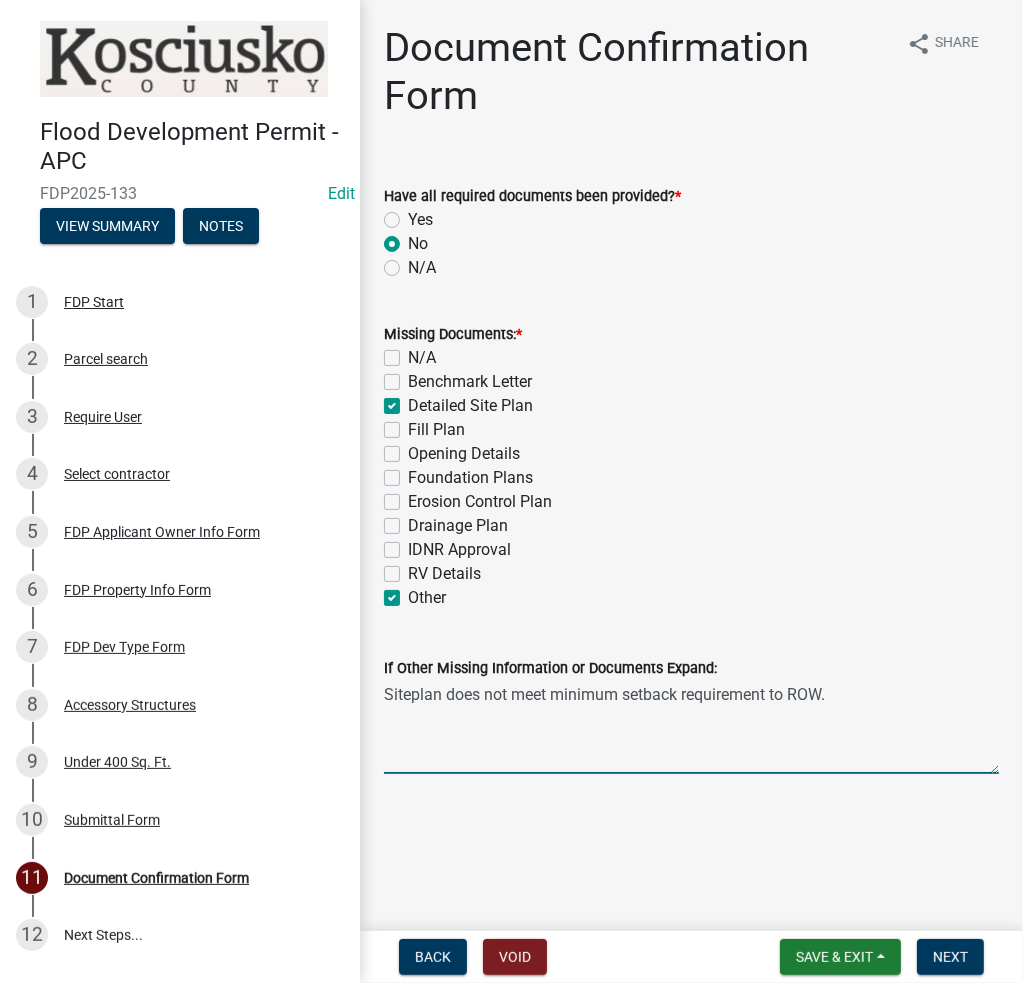click on "Siteplan does not meet minimum setback requirement to ROW." at bounding box center (691, 727) 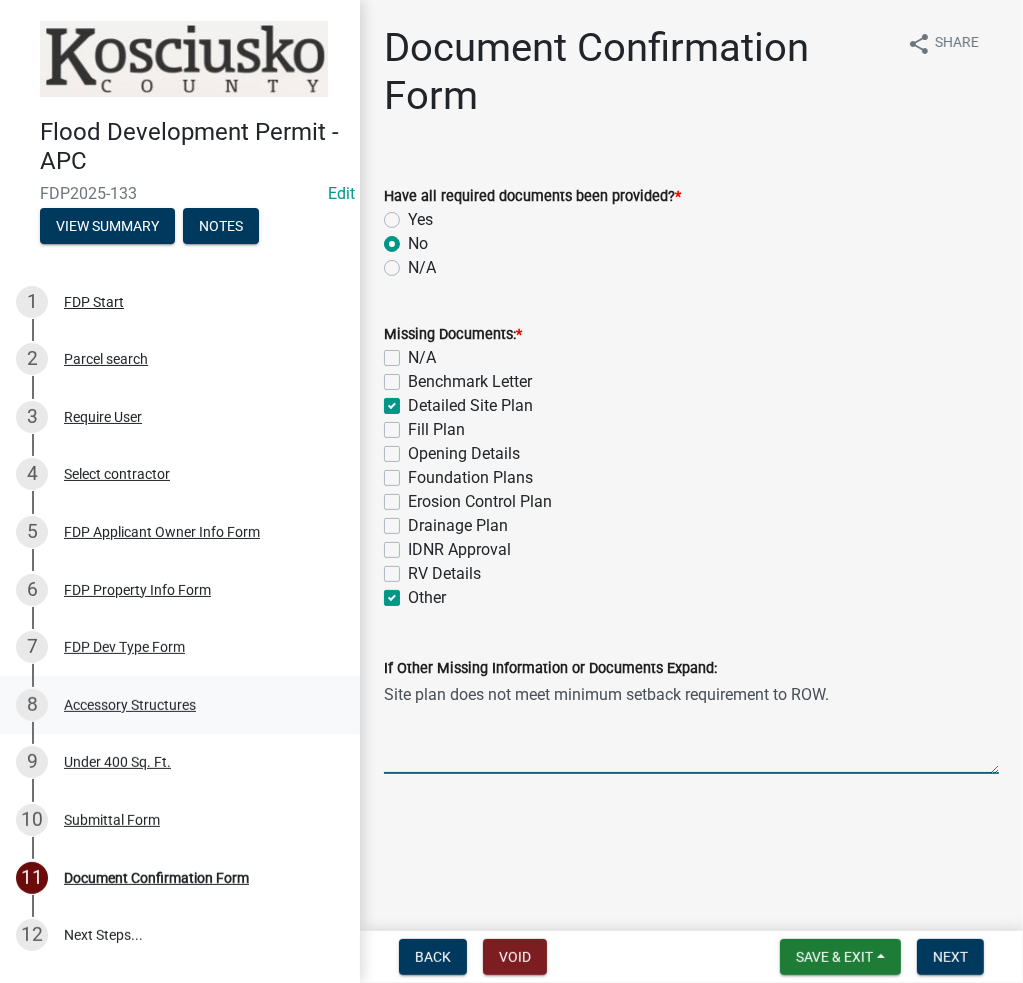 drag, startPoint x: 444, startPoint y: 691, endPoint x: 340, endPoint y: 696, distance: 104.120125 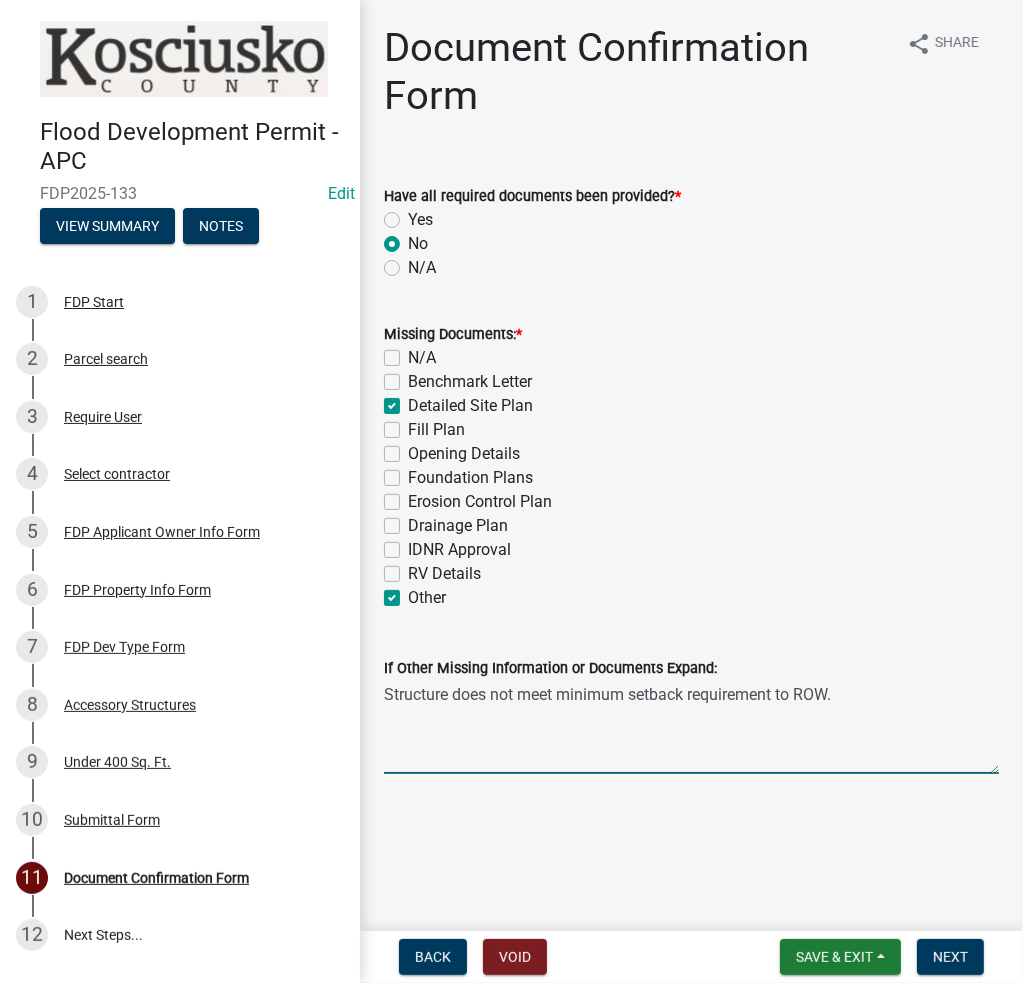 click on "Structure does not meet minimum setback requirement to ROW." at bounding box center (691, 727) 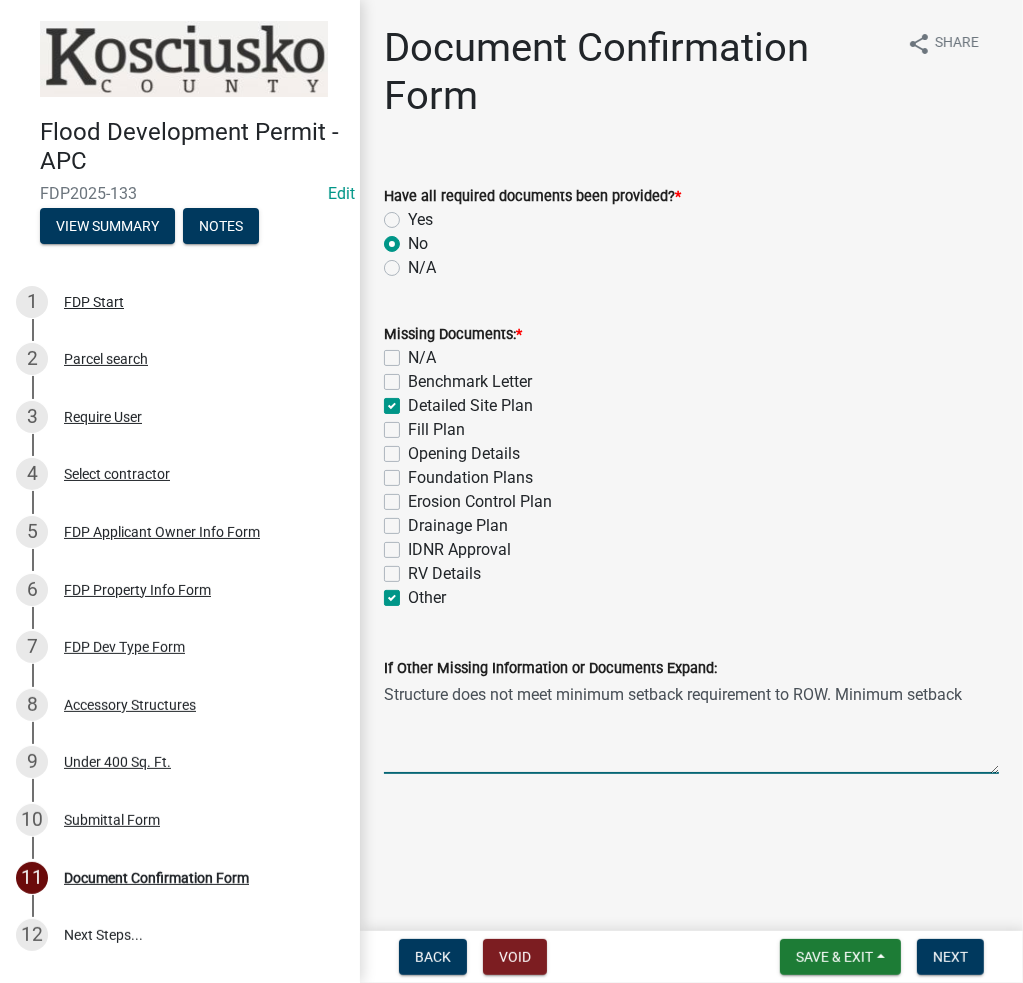 click on "Structure does not meet minimum setback requirement to ROW. Minimum setback" at bounding box center [691, 727] 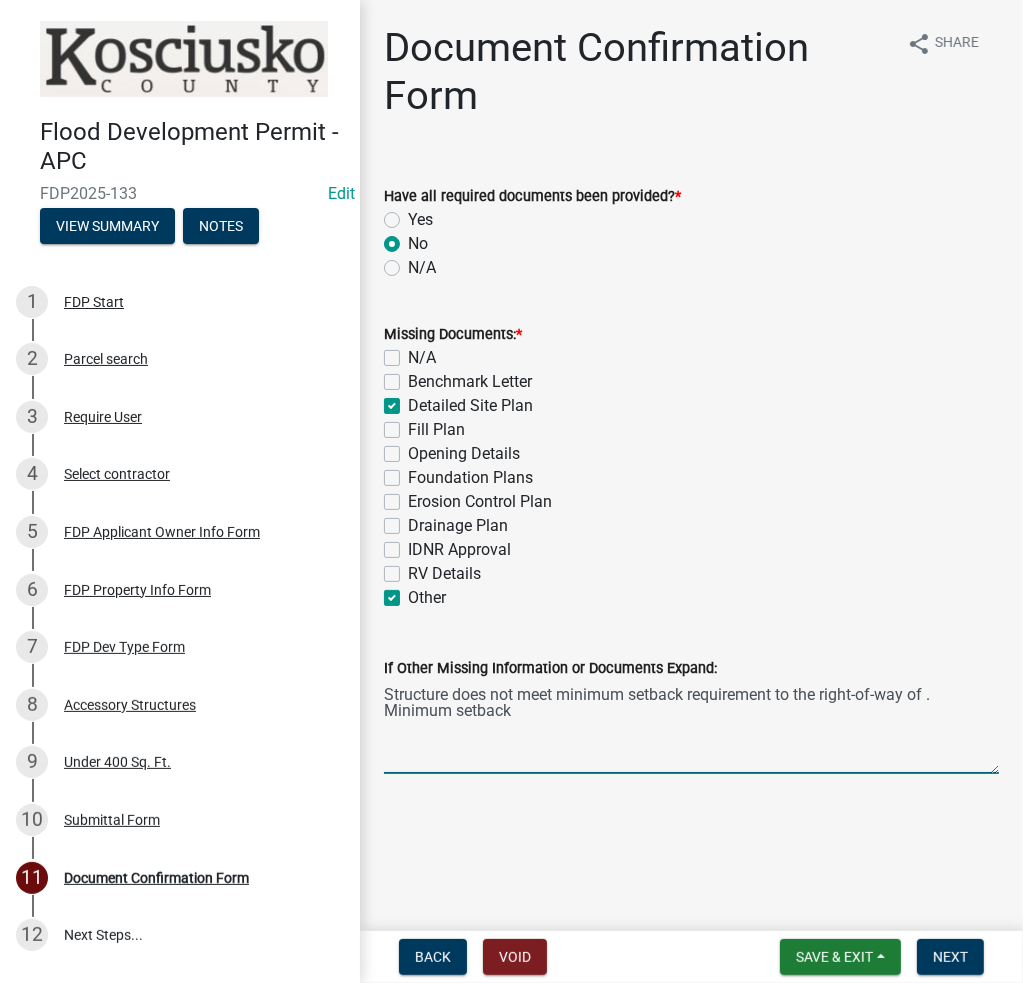 click on "Structure does not meet minimum setback requirement to the right-of-way of . Minimum setback" at bounding box center (691, 727) 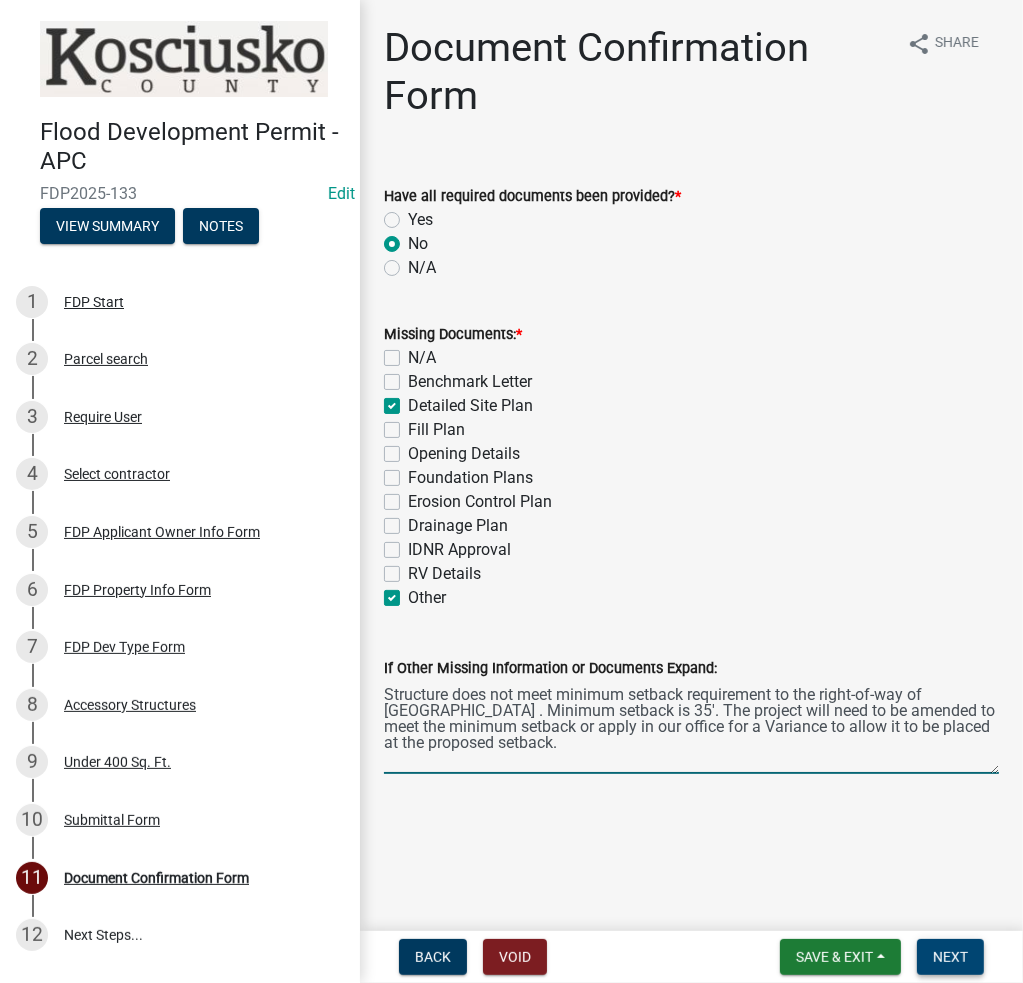 type on "Structure does not meet minimum setback requirement to the right-of-way of [GEOGRAPHIC_DATA] . Minimum setback is 35'. The project will need to be amended to meet the minimum setback or apply in our office for a Variance to allow it to be placed at the proposed setback." 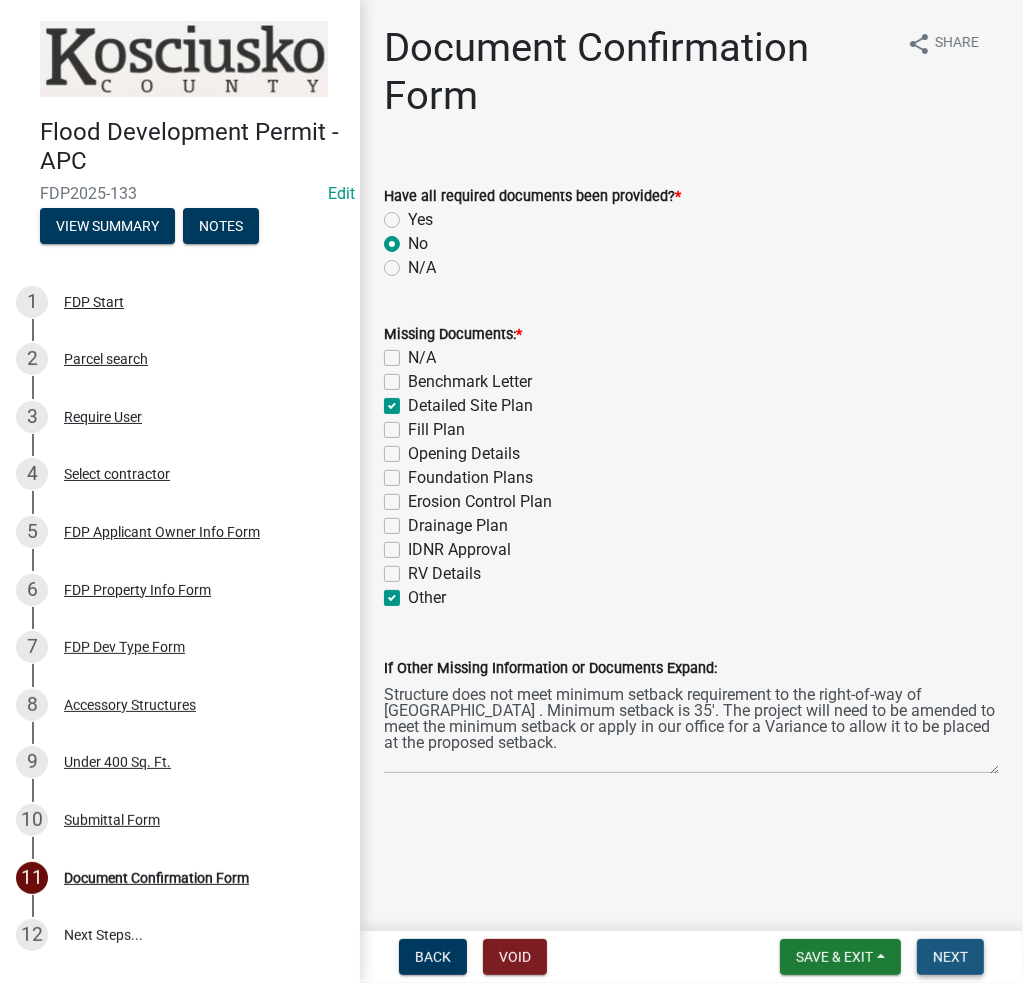 click on "Next" at bounding box center [950, 957] 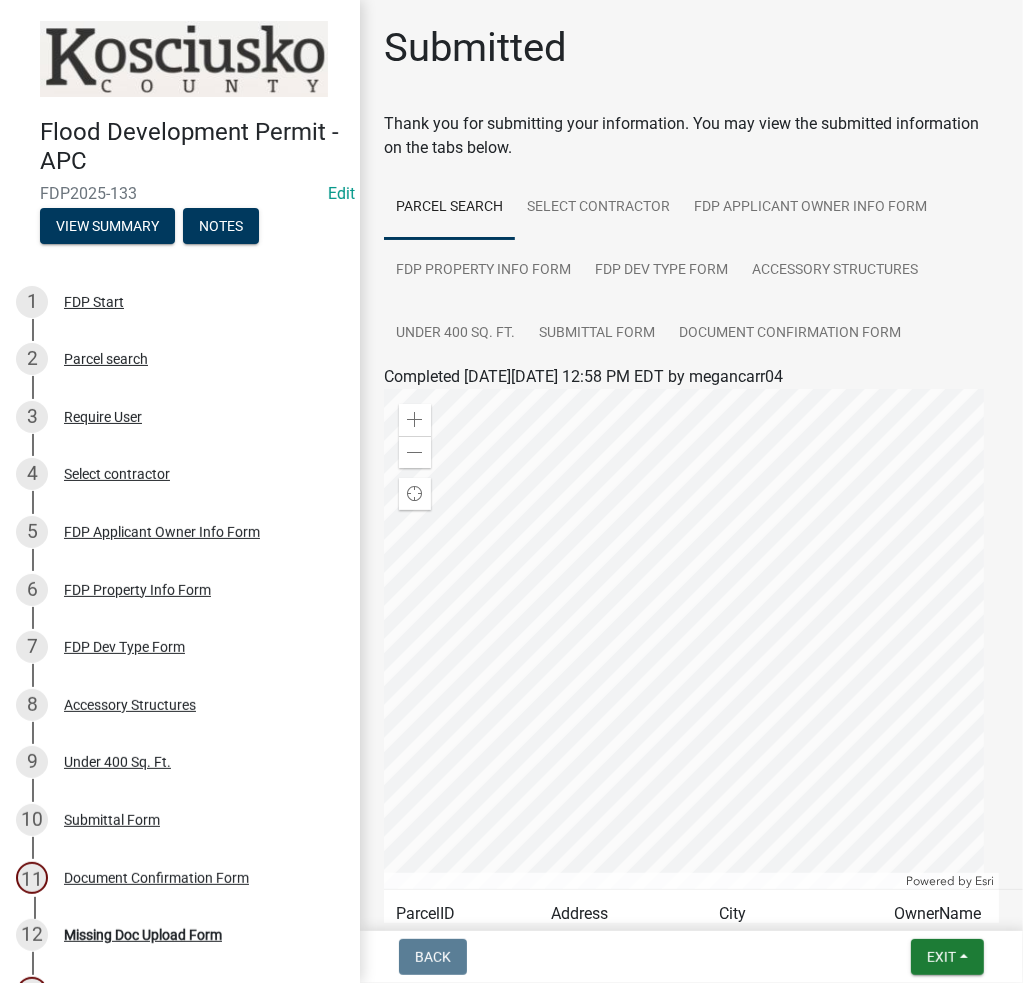 click on "Thank you for submitting your information. You may view the submitted information on the tabs below." 